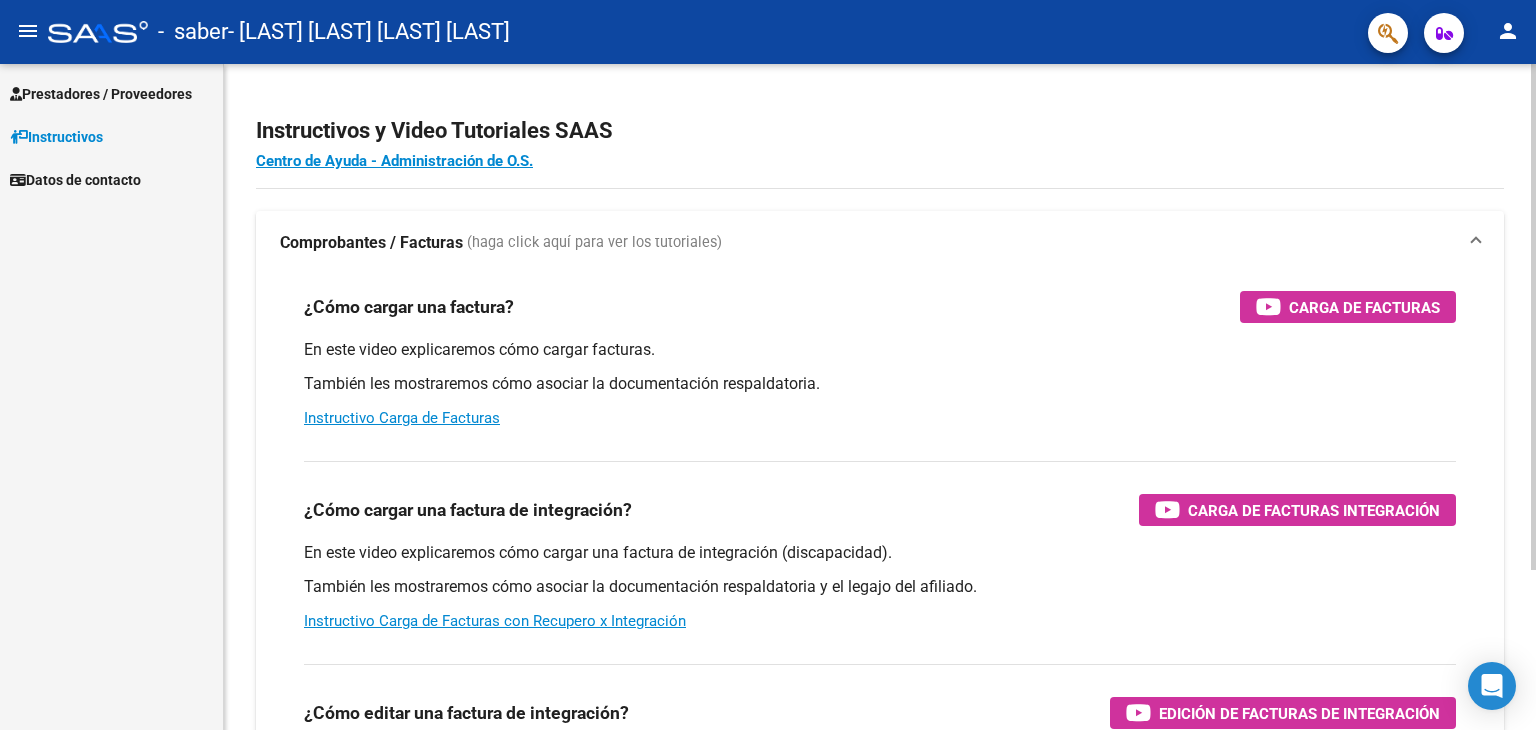 scroll, scrollTop: 0, scrollLeft: 0, axis: both 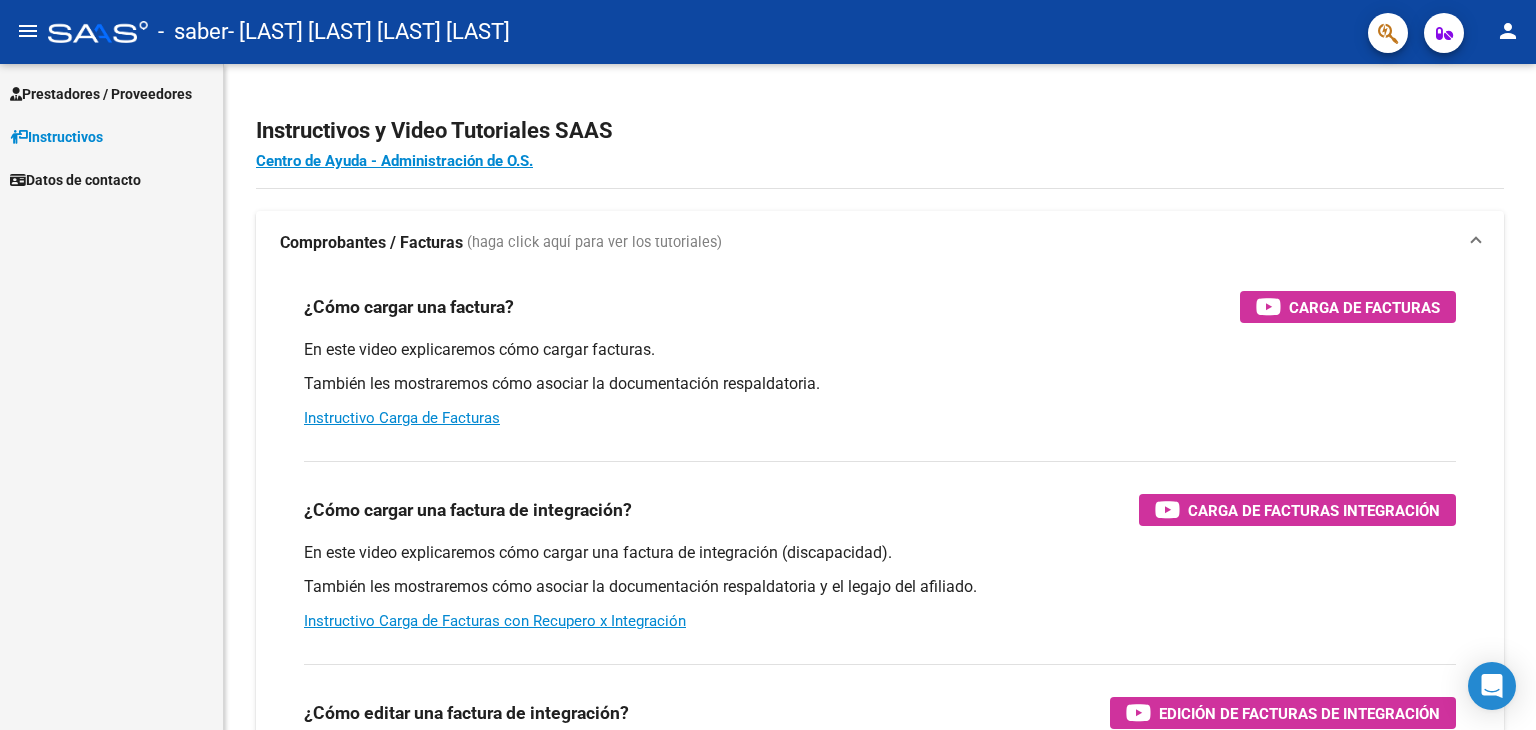 click on "Prestadores / Proveedores" at bounding box center [101, 94] 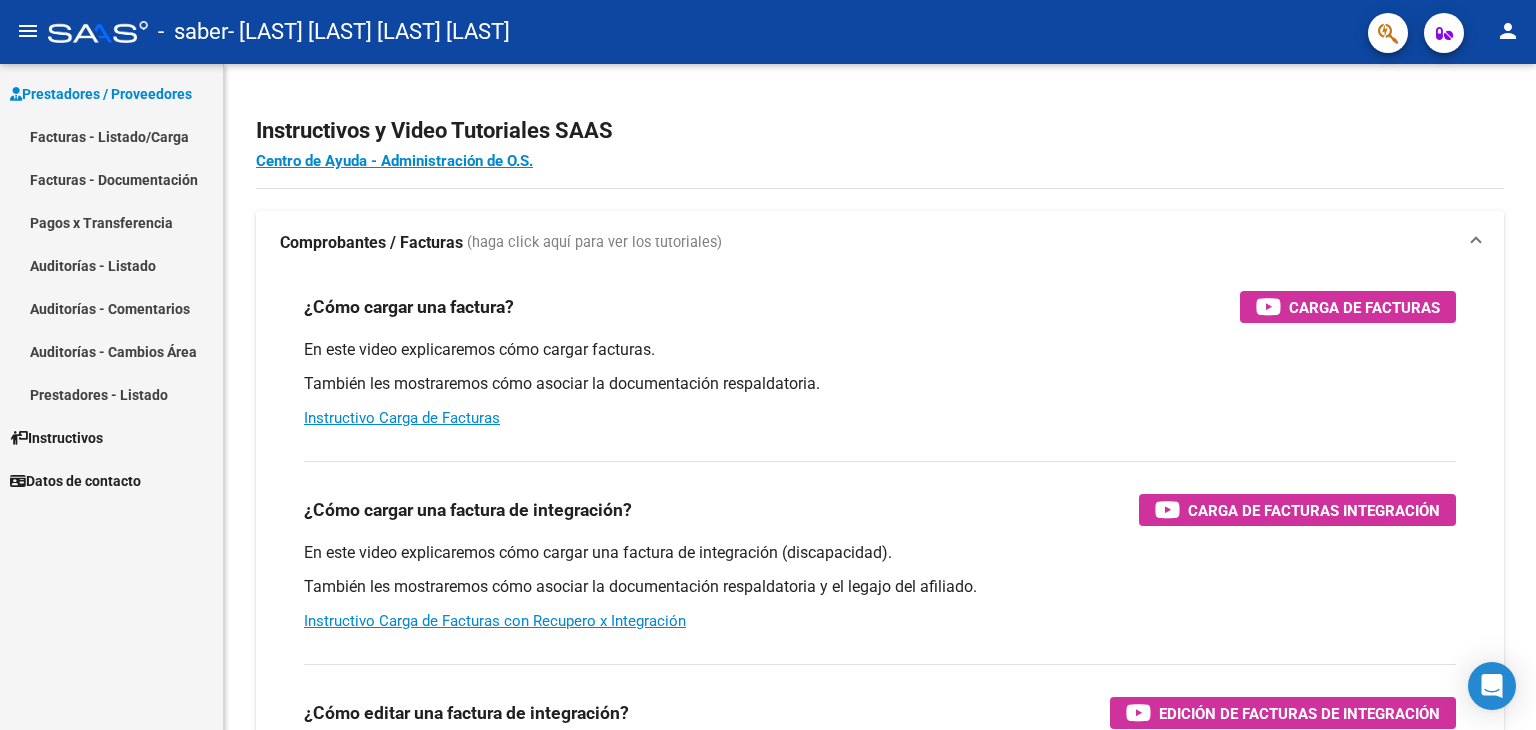 click on "Facturas - Listado/Carga" at bounding box center [111, 136] 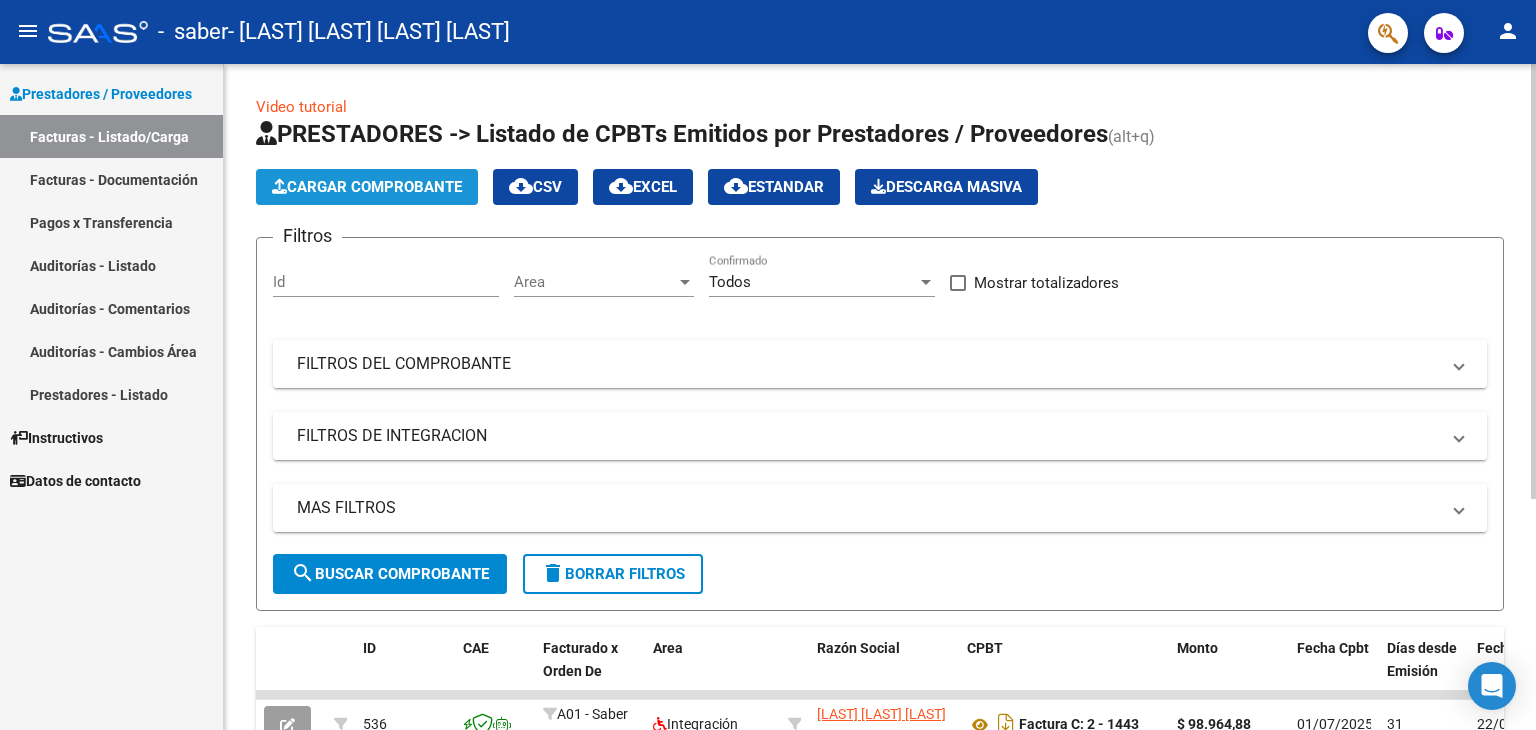 click on "Cargar Comprobante" 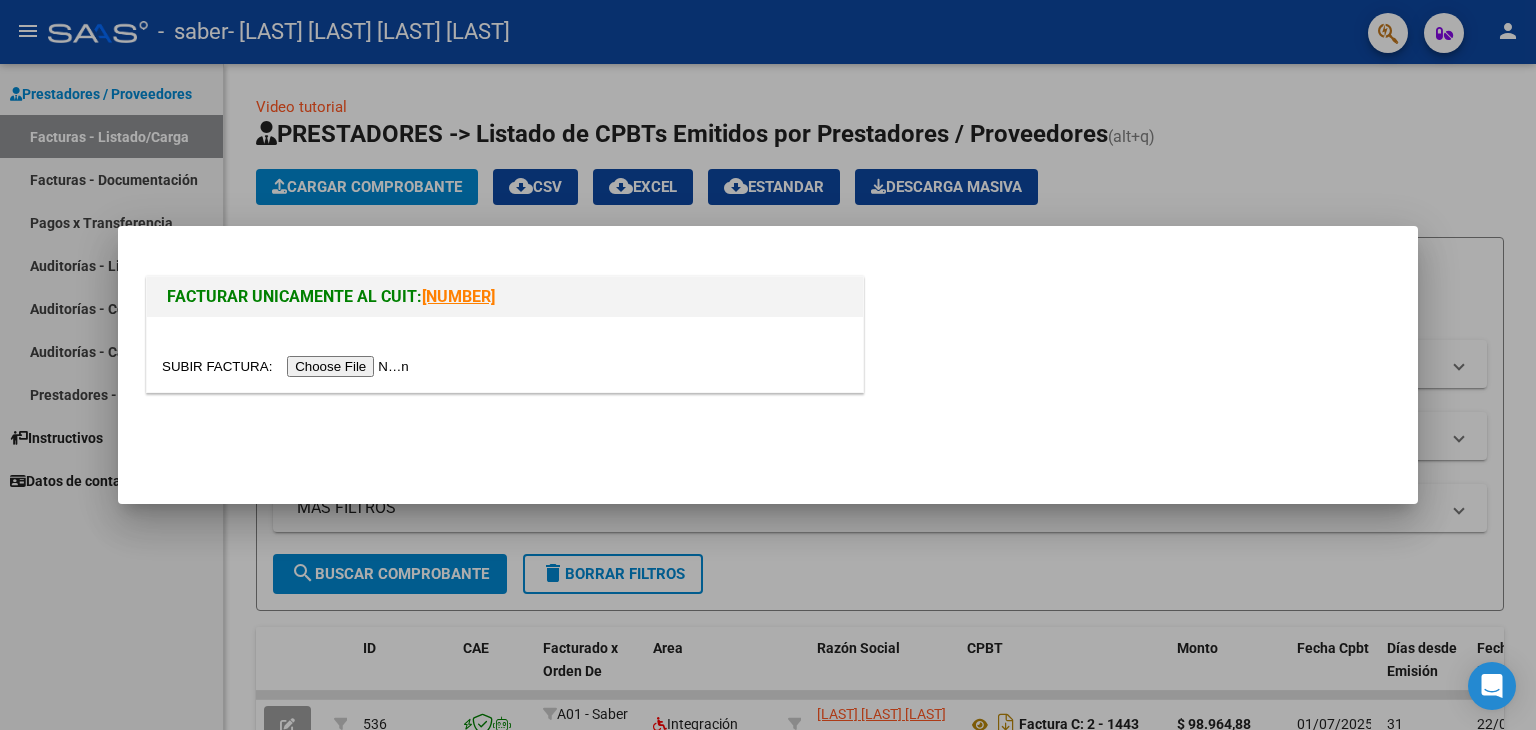 click at bounding box center [288, 366] 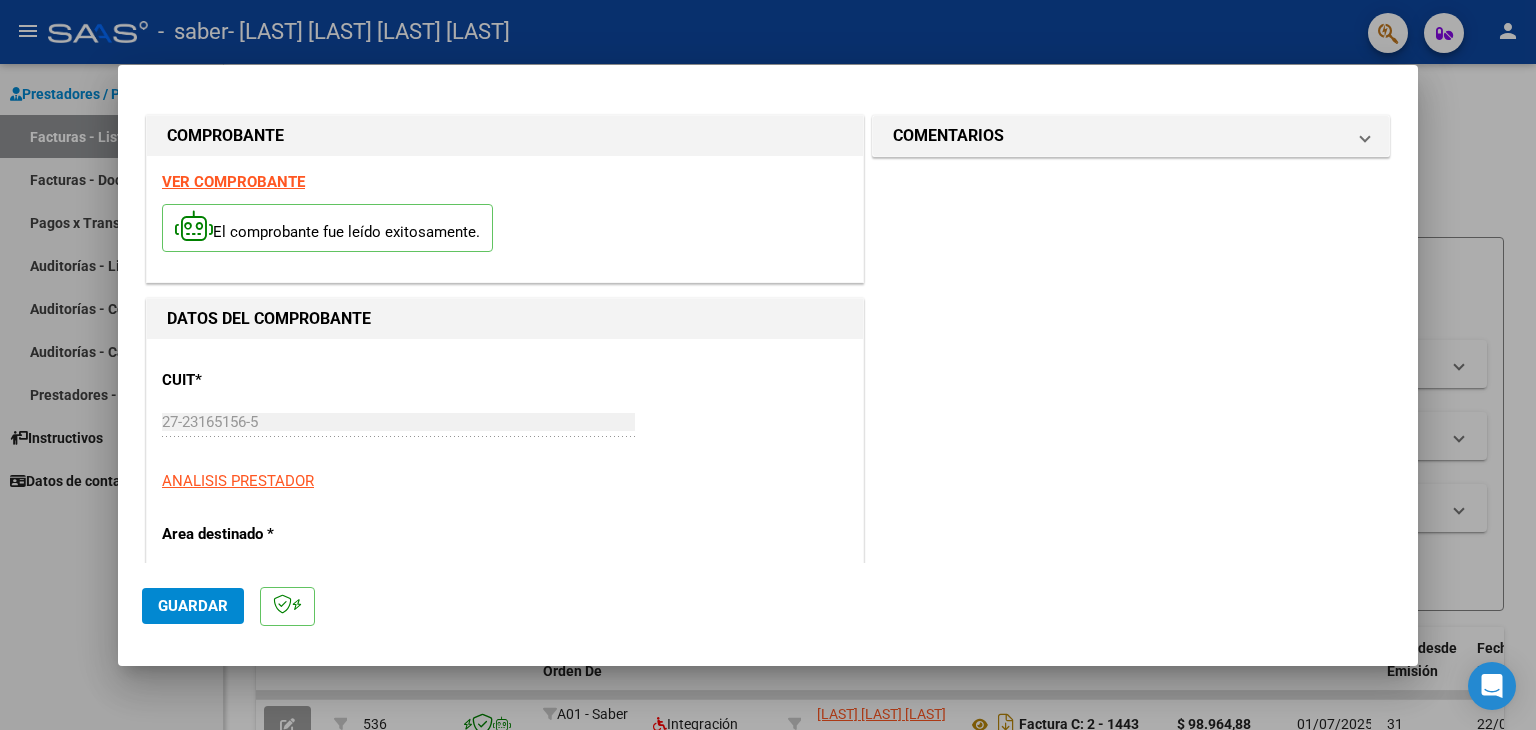 click on "VER COMPROBANTE" at bounding box center (233, 182) 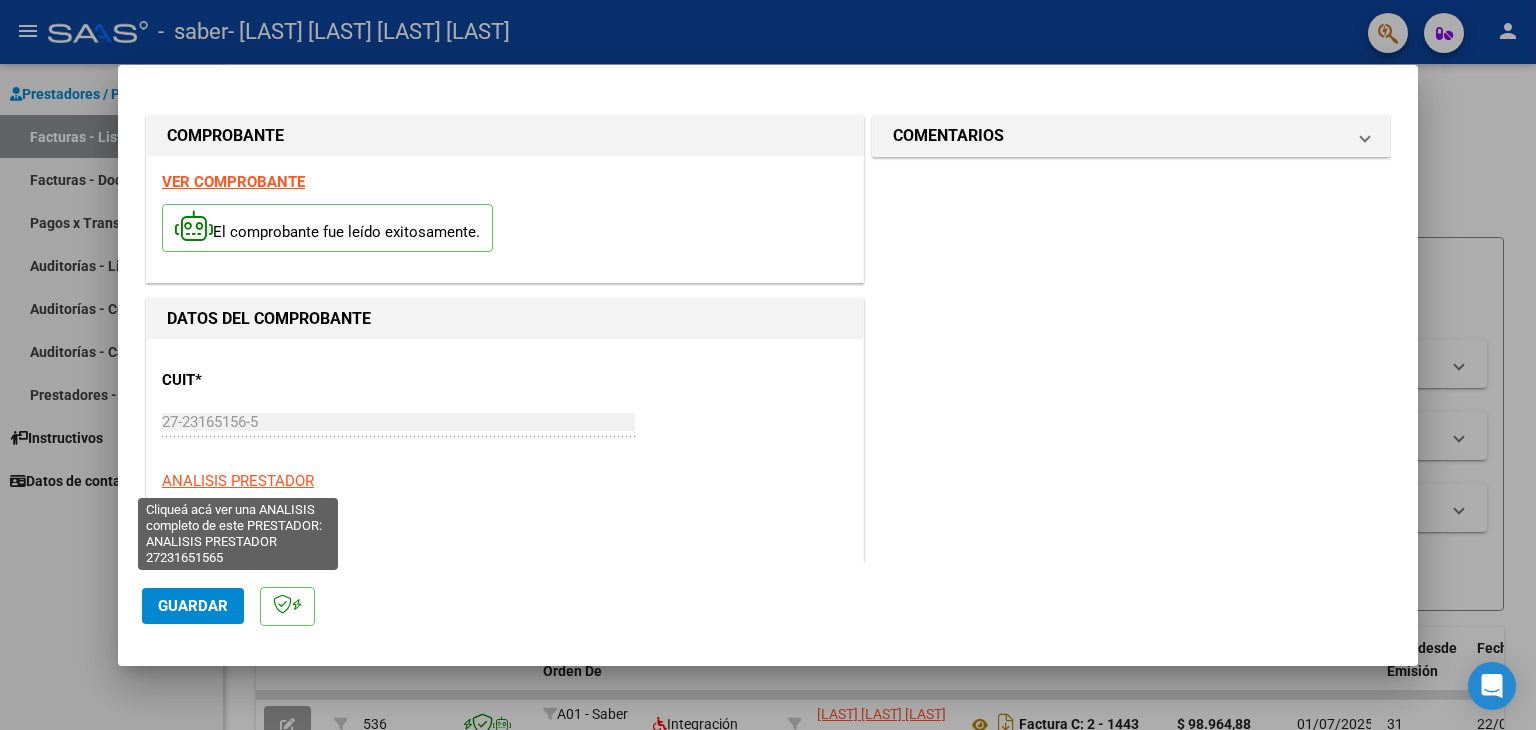 click on "ANALISIS PRESTADOR" at bounding box center [238, 481] 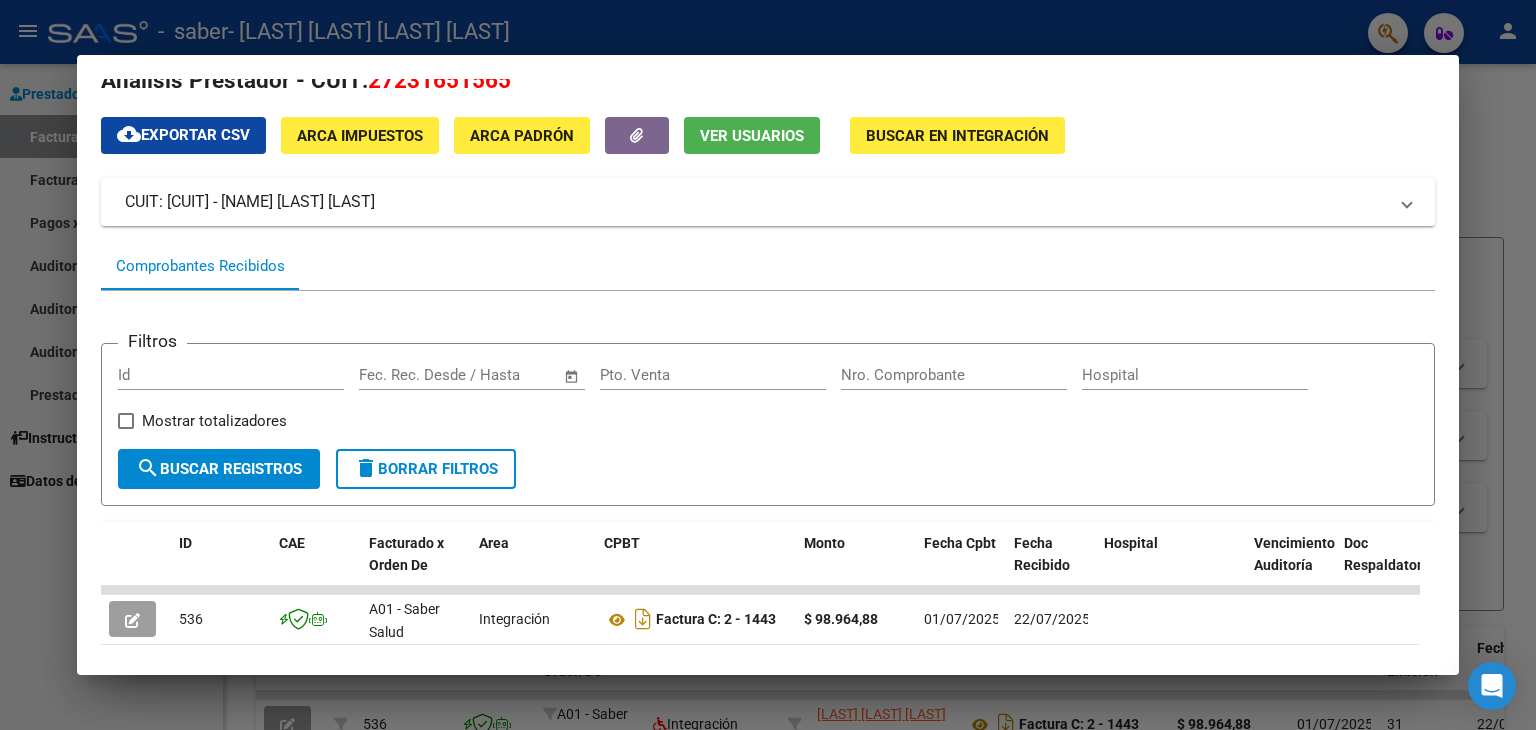 scroll, scrollTop: 0, scrollLeft: 0, axis: both 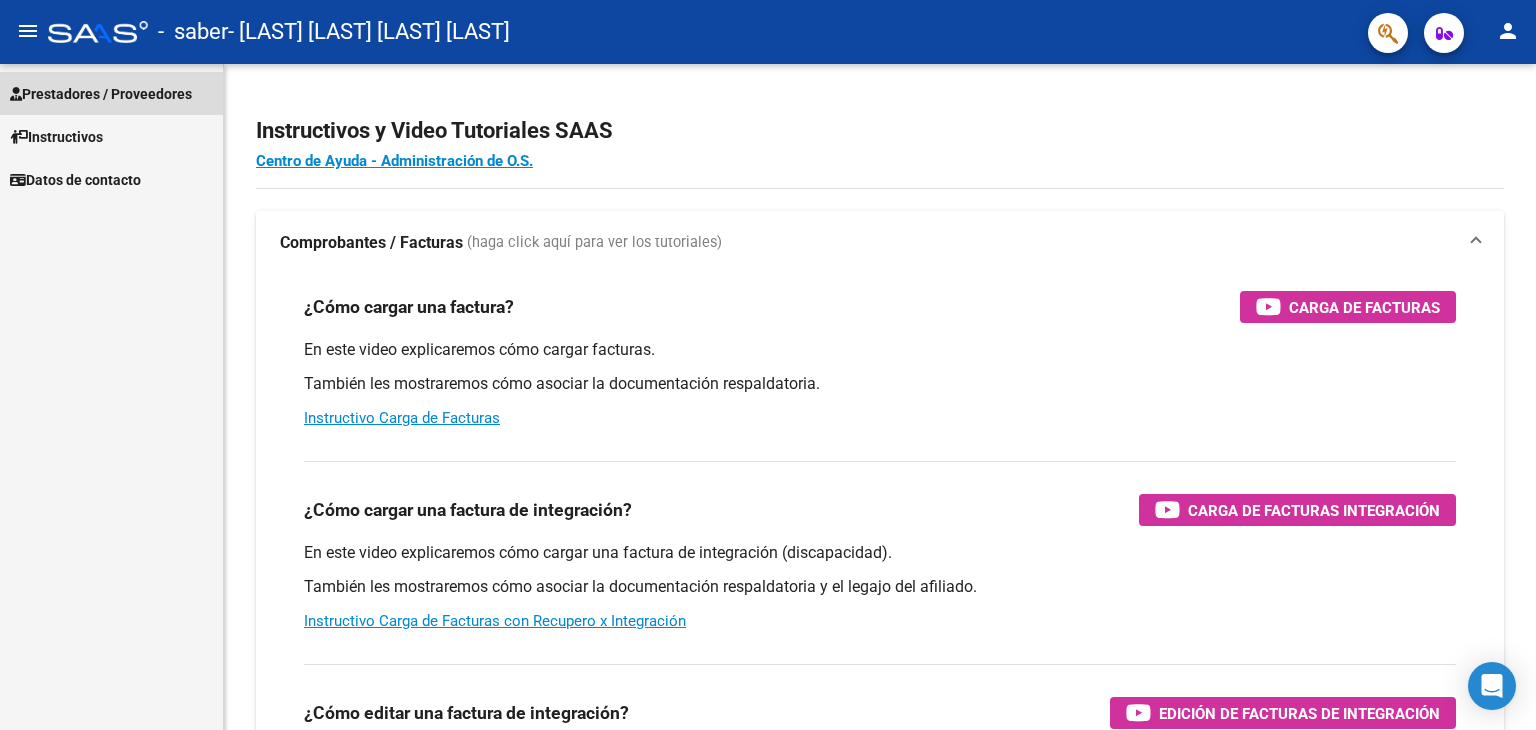 click on "Prestadores / Proveedores" at bounding box center [101, 94] 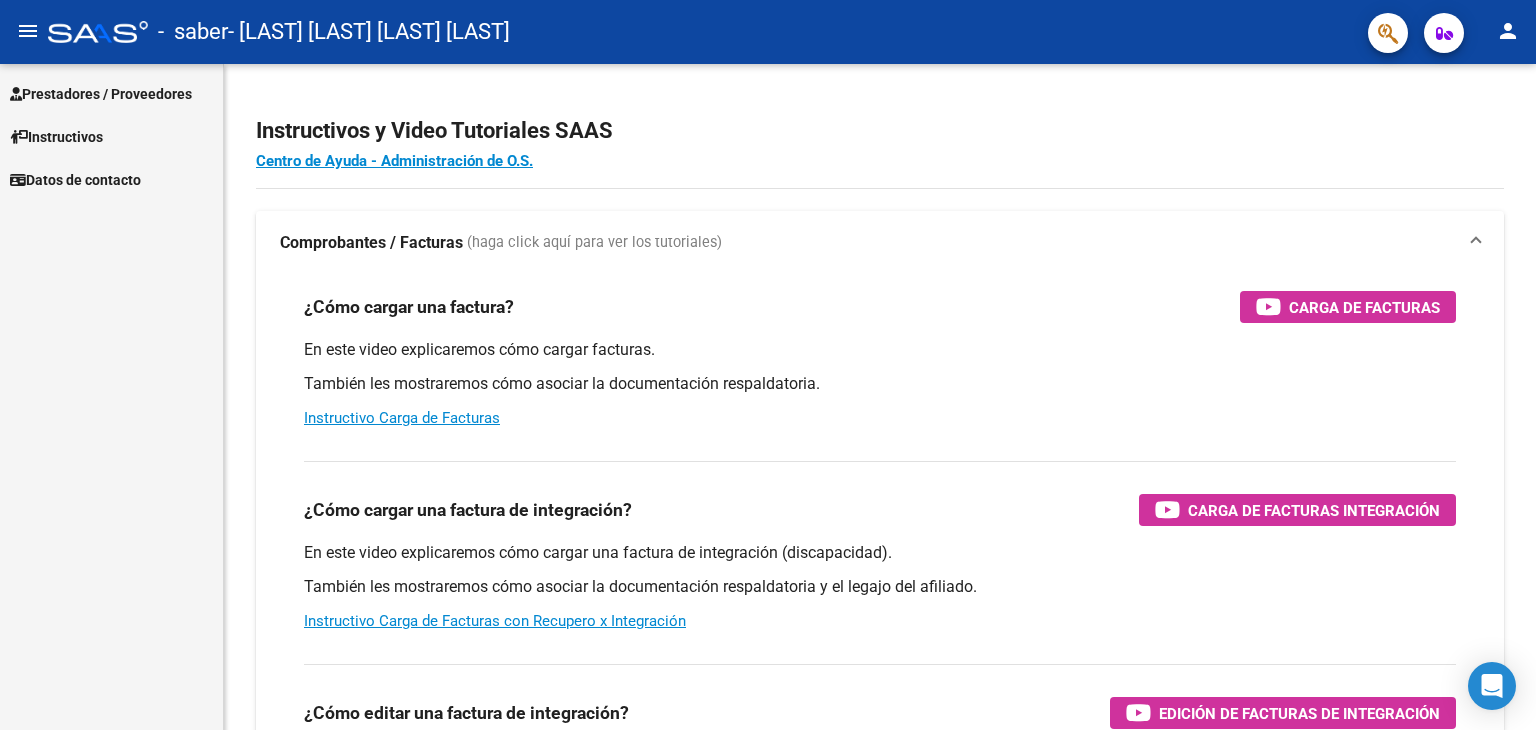 click on "Prestadores / Proveedores" at bounding box center (101, 94) 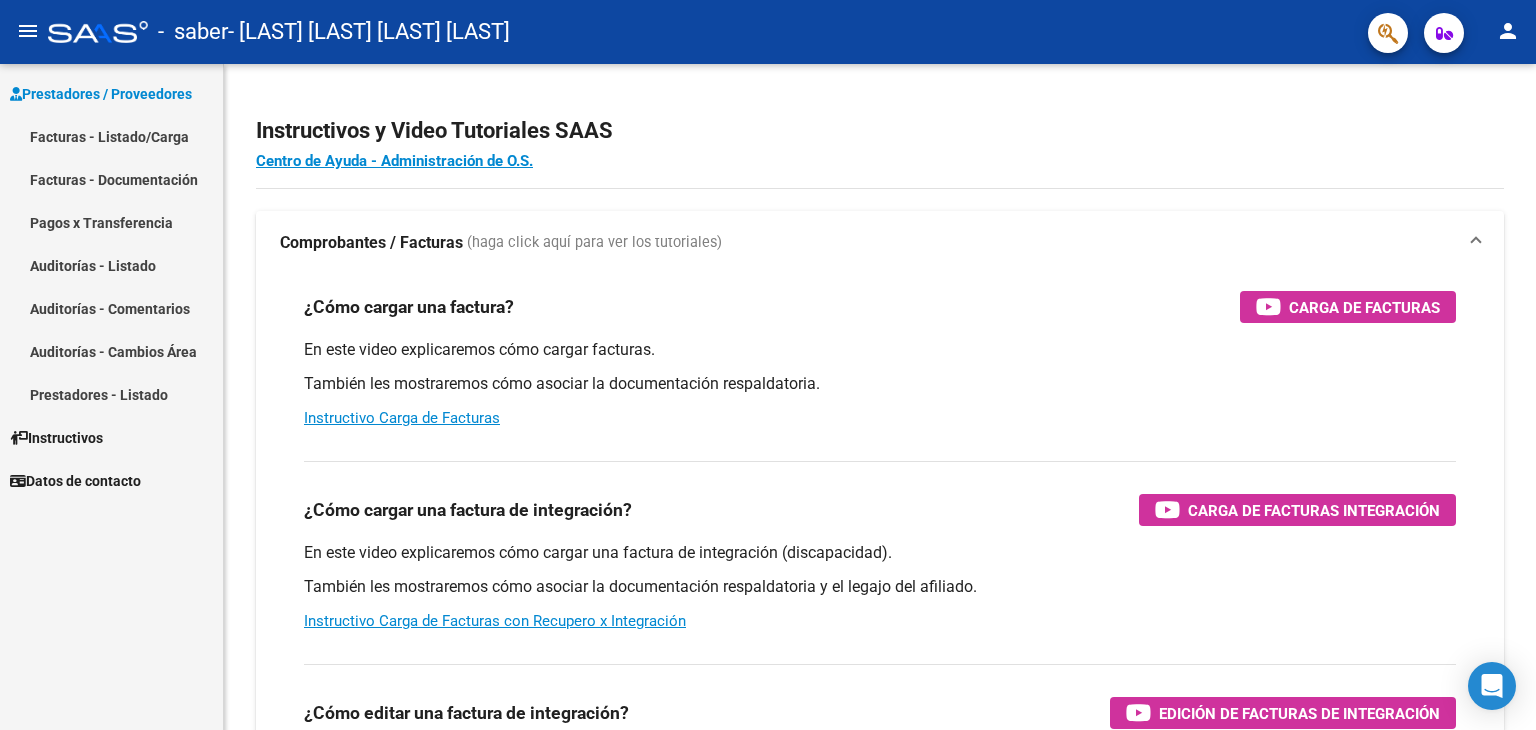 click on "Facturas - Listado/Carga" at bounding box center [111, 136] 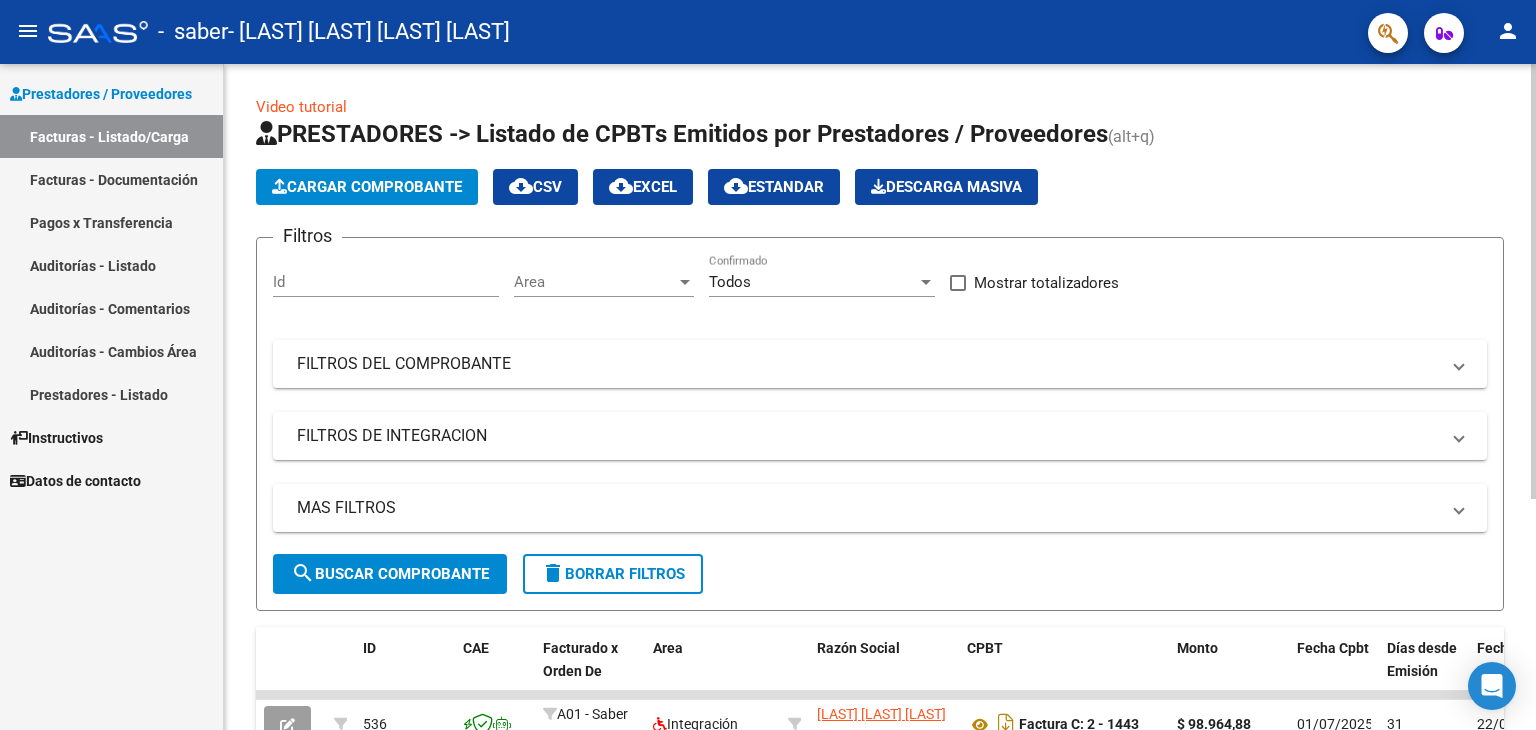 click on "Cargar Comprobante" 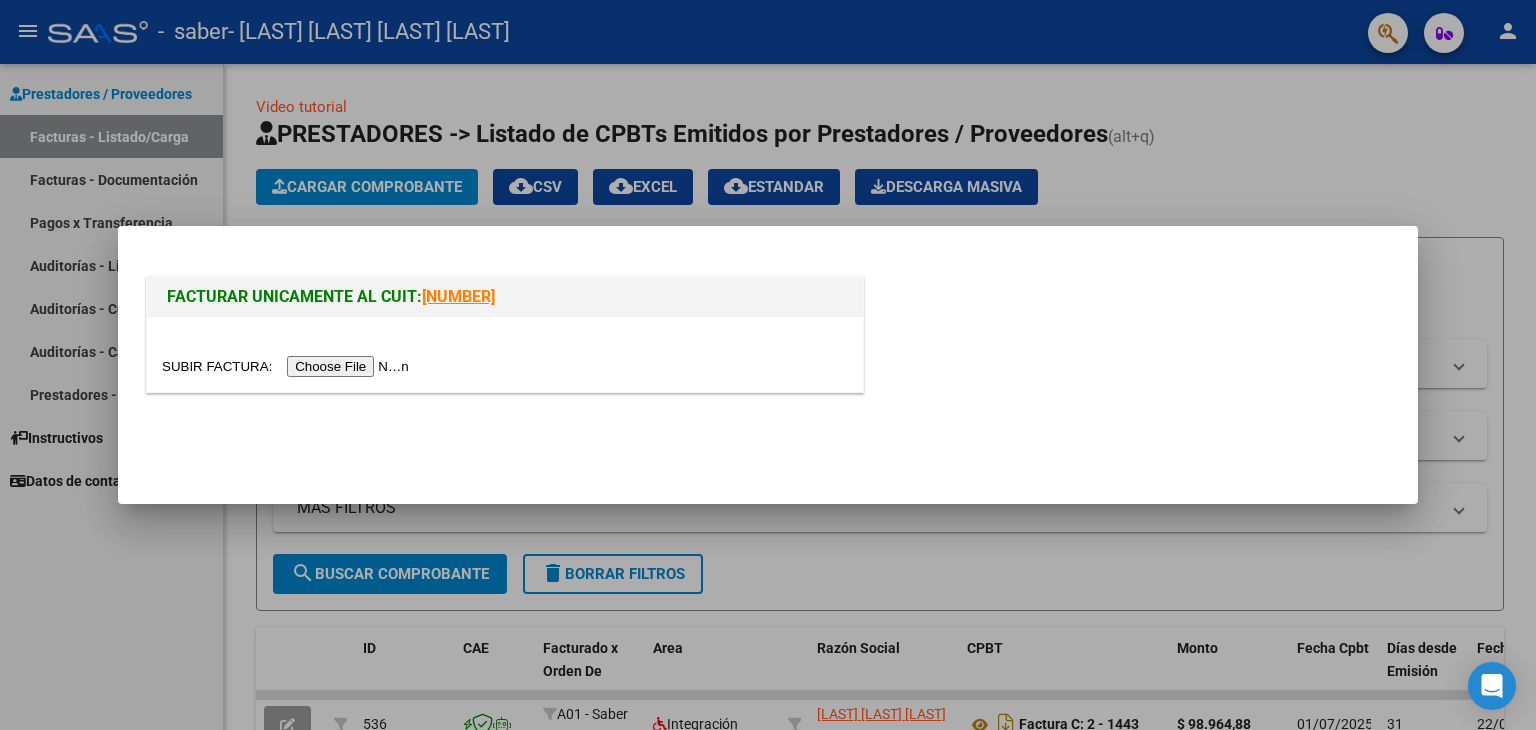click at bounding box center (288, 366) 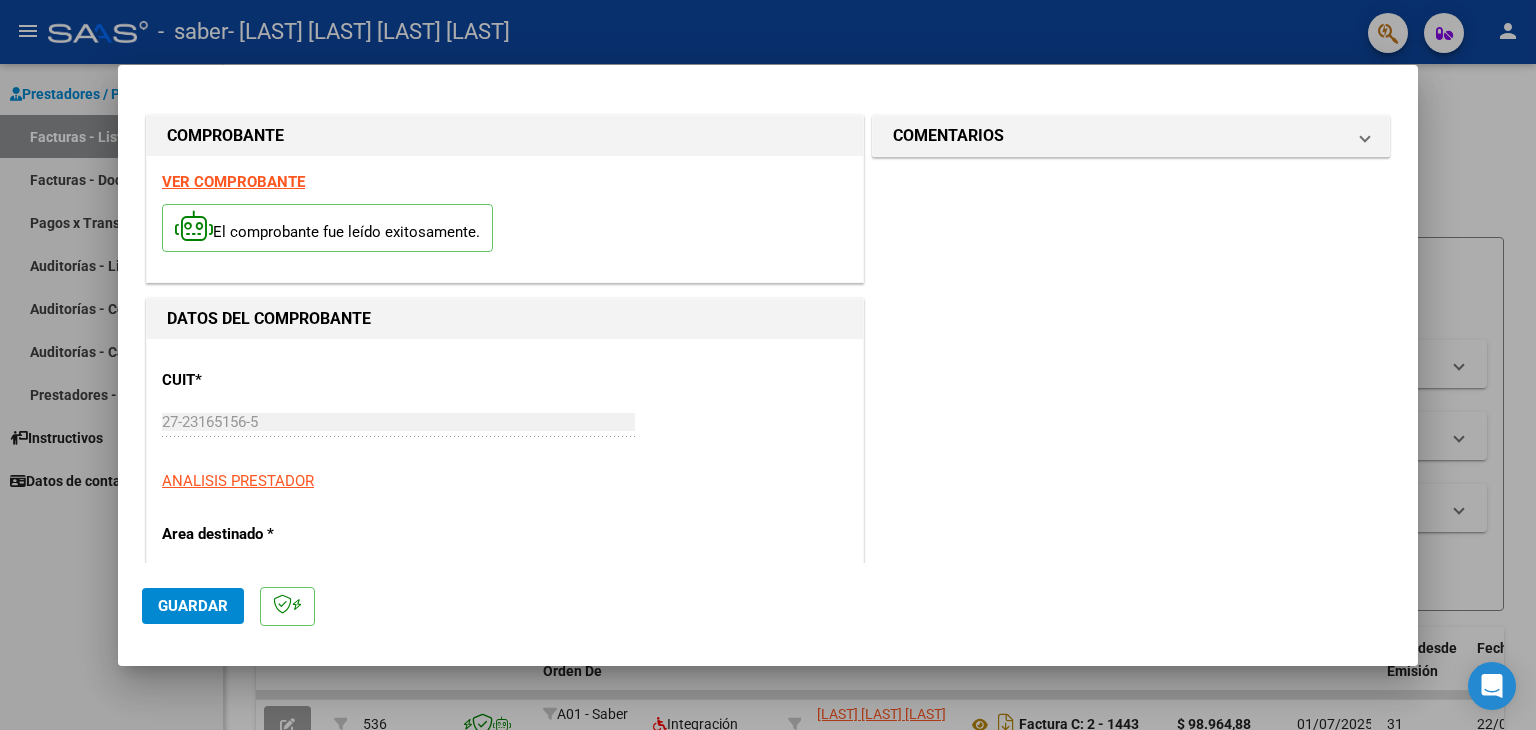 click on "VER COMPROBANTE" at bounding box center (233, 182) 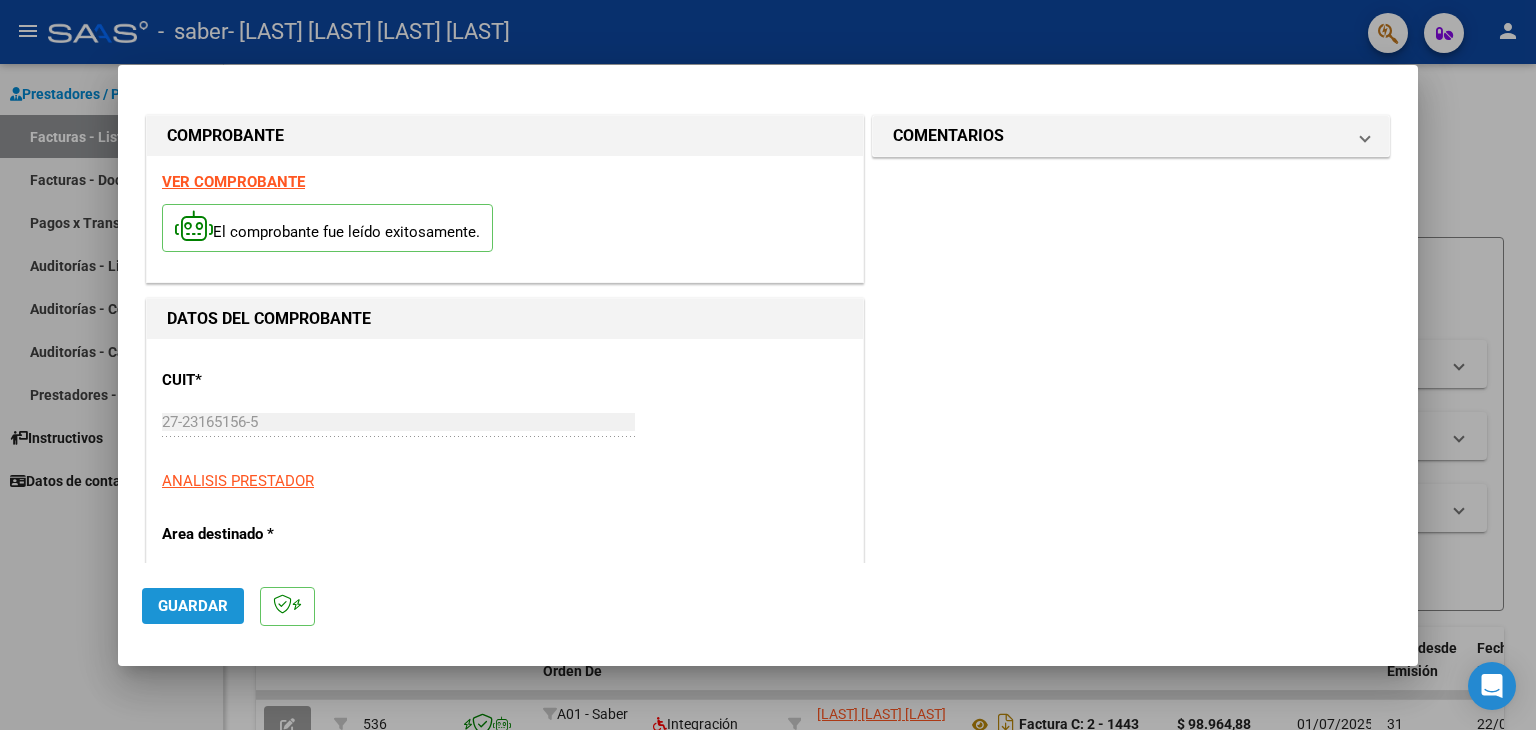 click on "Guardar" 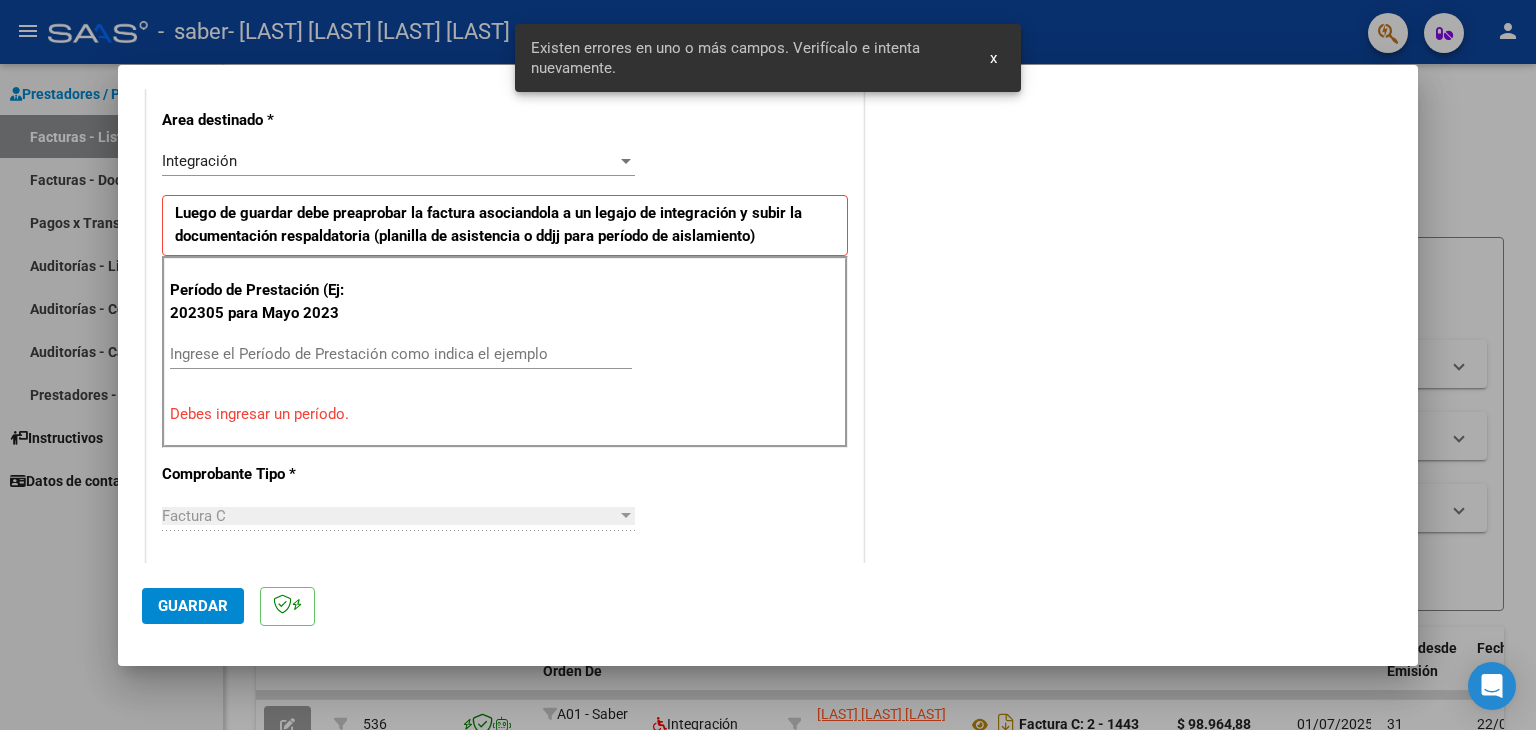 scroll, scrollTop: 420, scrollLeft: 0, axis: vertical 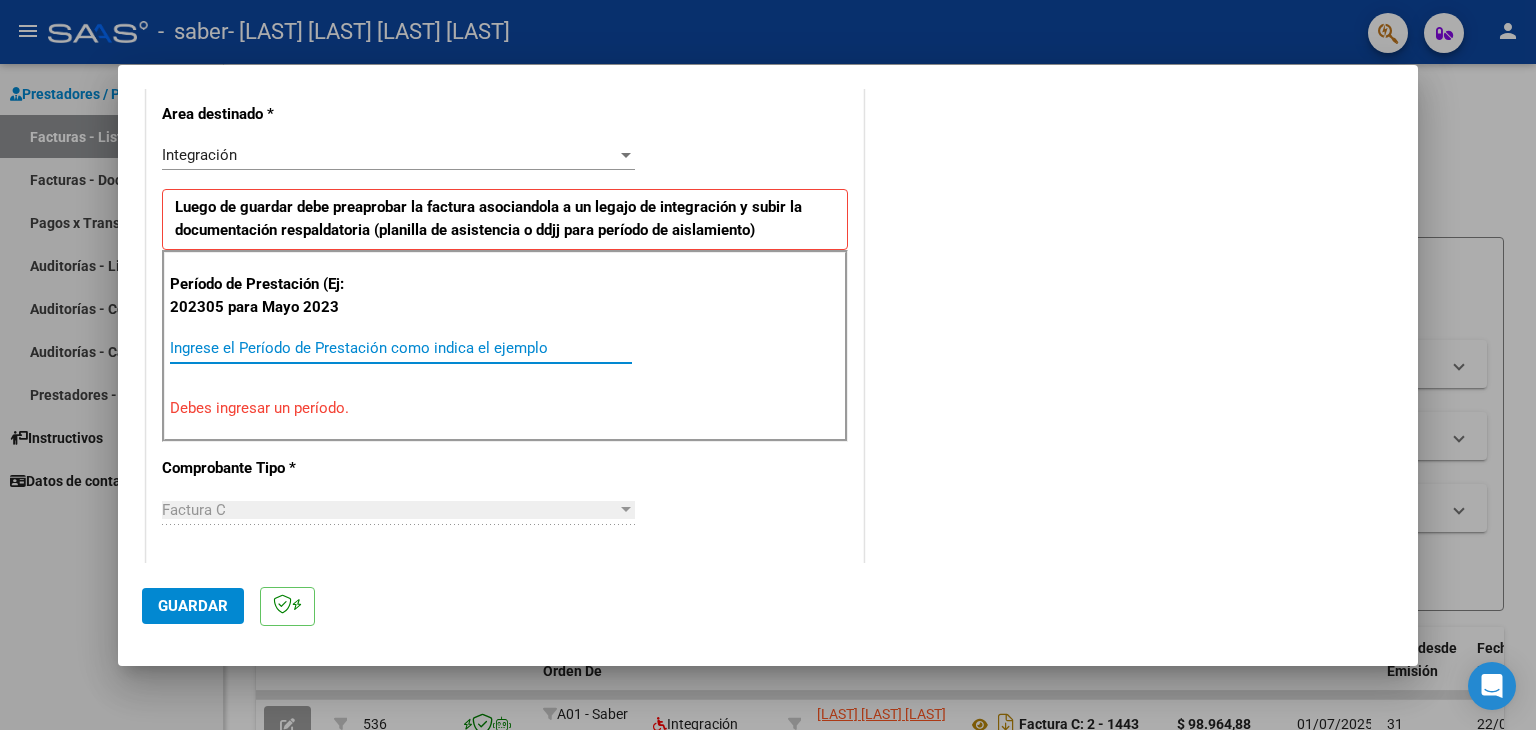 click on "Ingrese el Período de Prestación como indica el ejemplo" at bounding box center [401, 348] 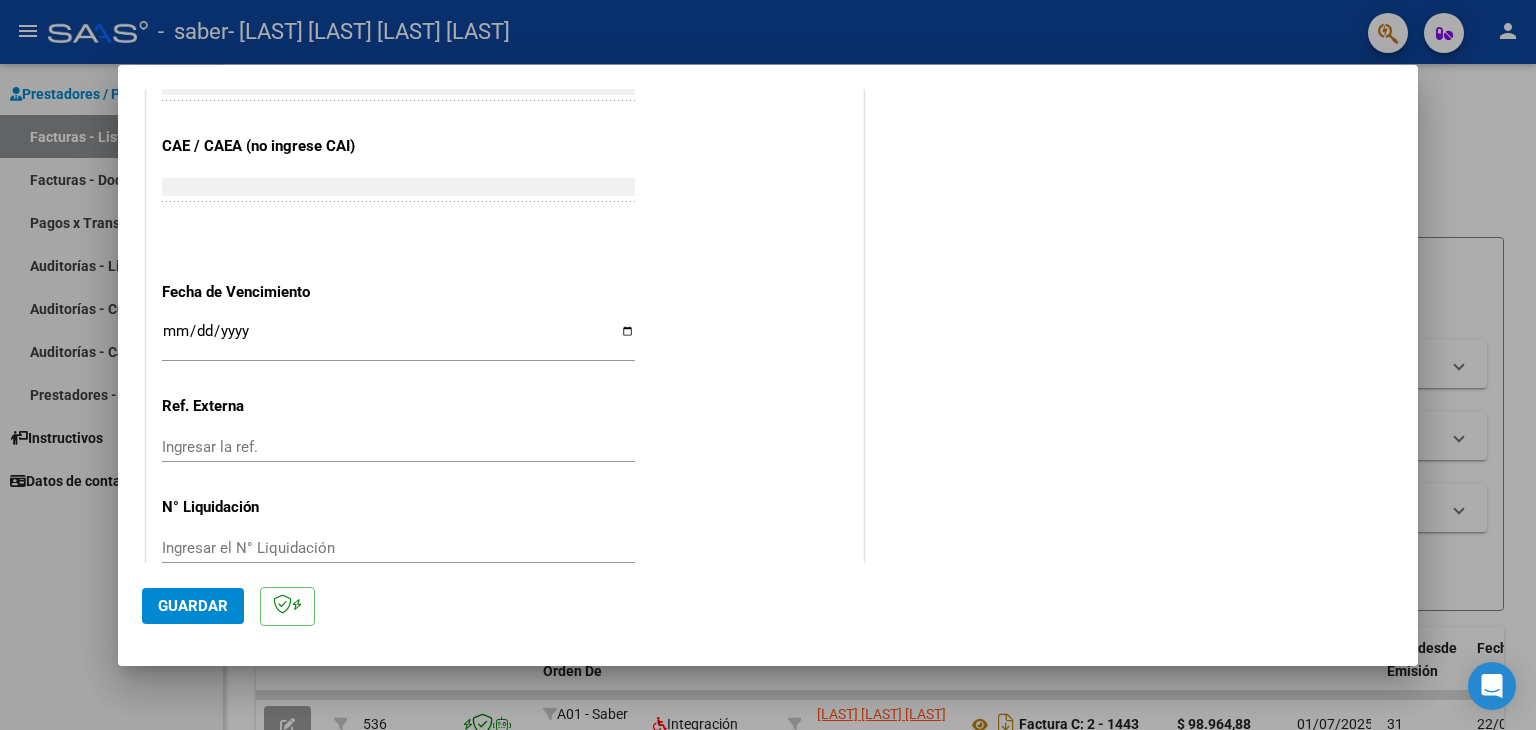scroll, scrollTop: 1220, scrollLeft: 0, axis: vertical 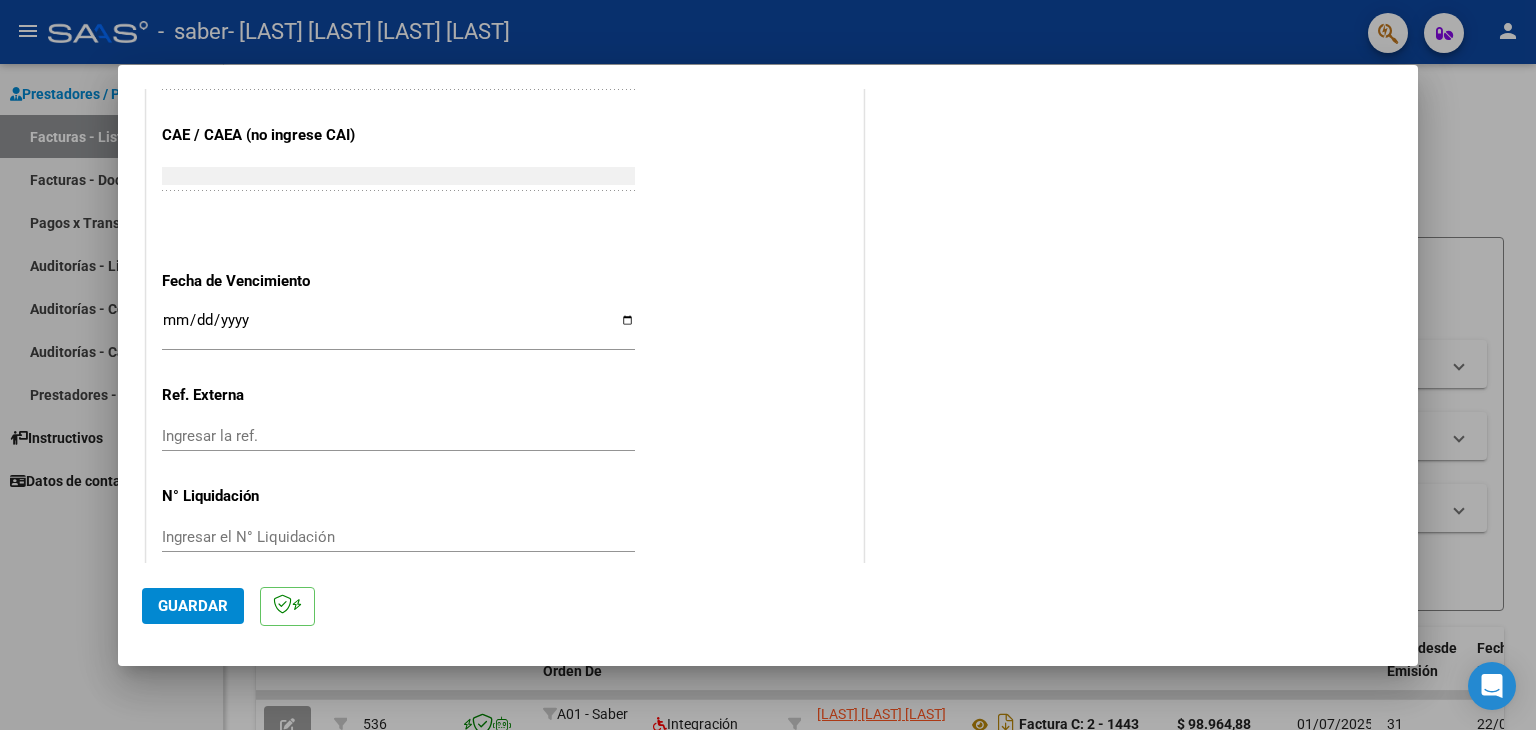 type on "202507" 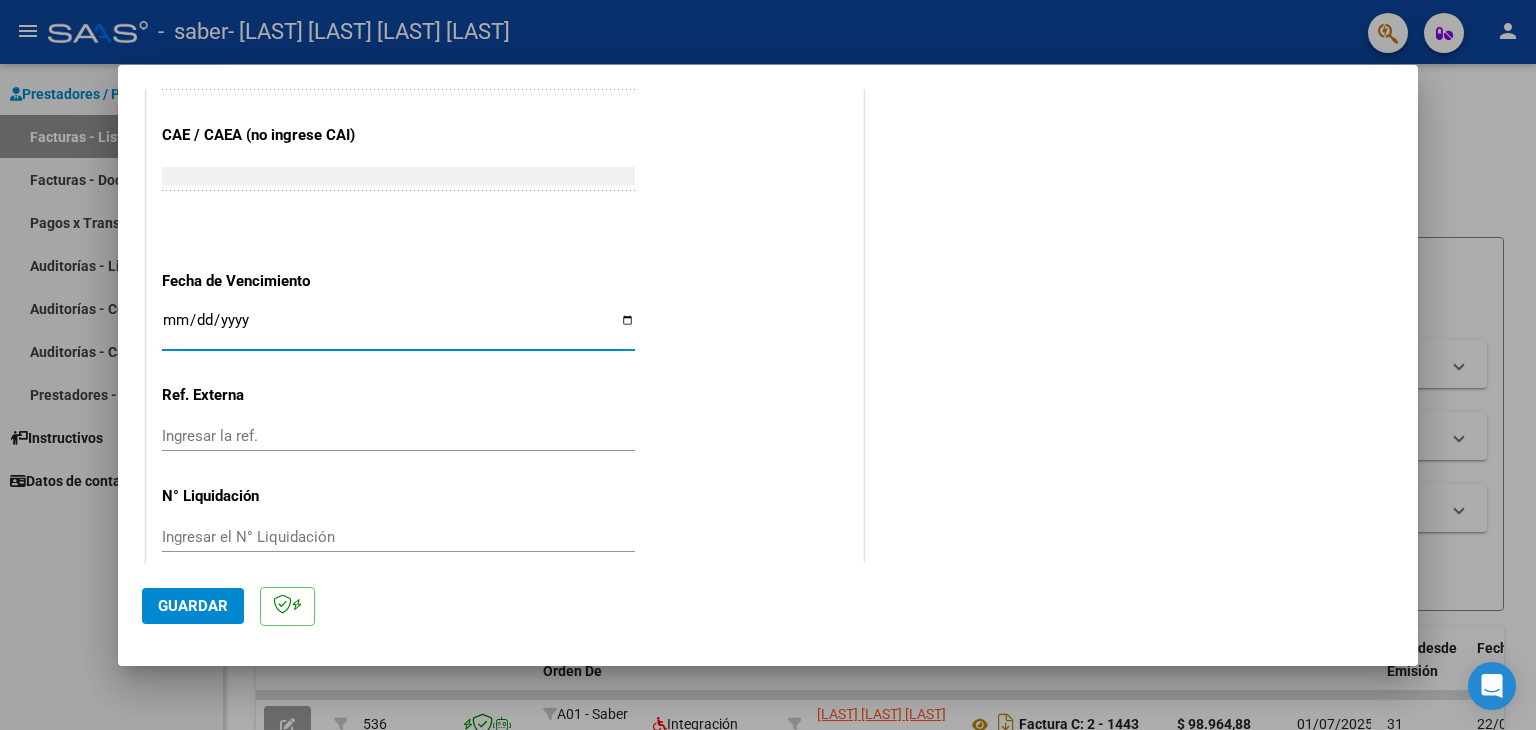 click on "Ingresar la fecha" at bounding box center [398, 328] 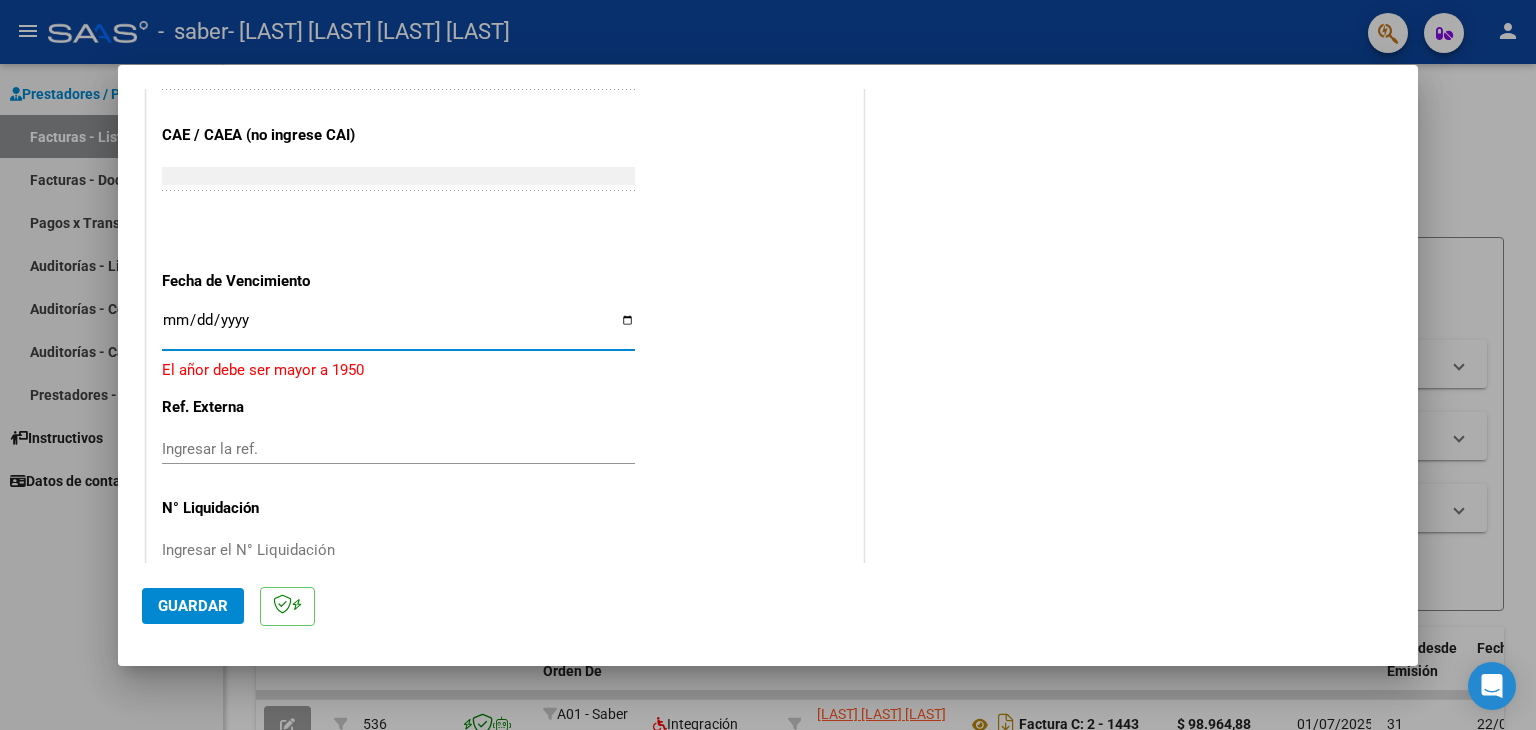 type on "2025-08-11" 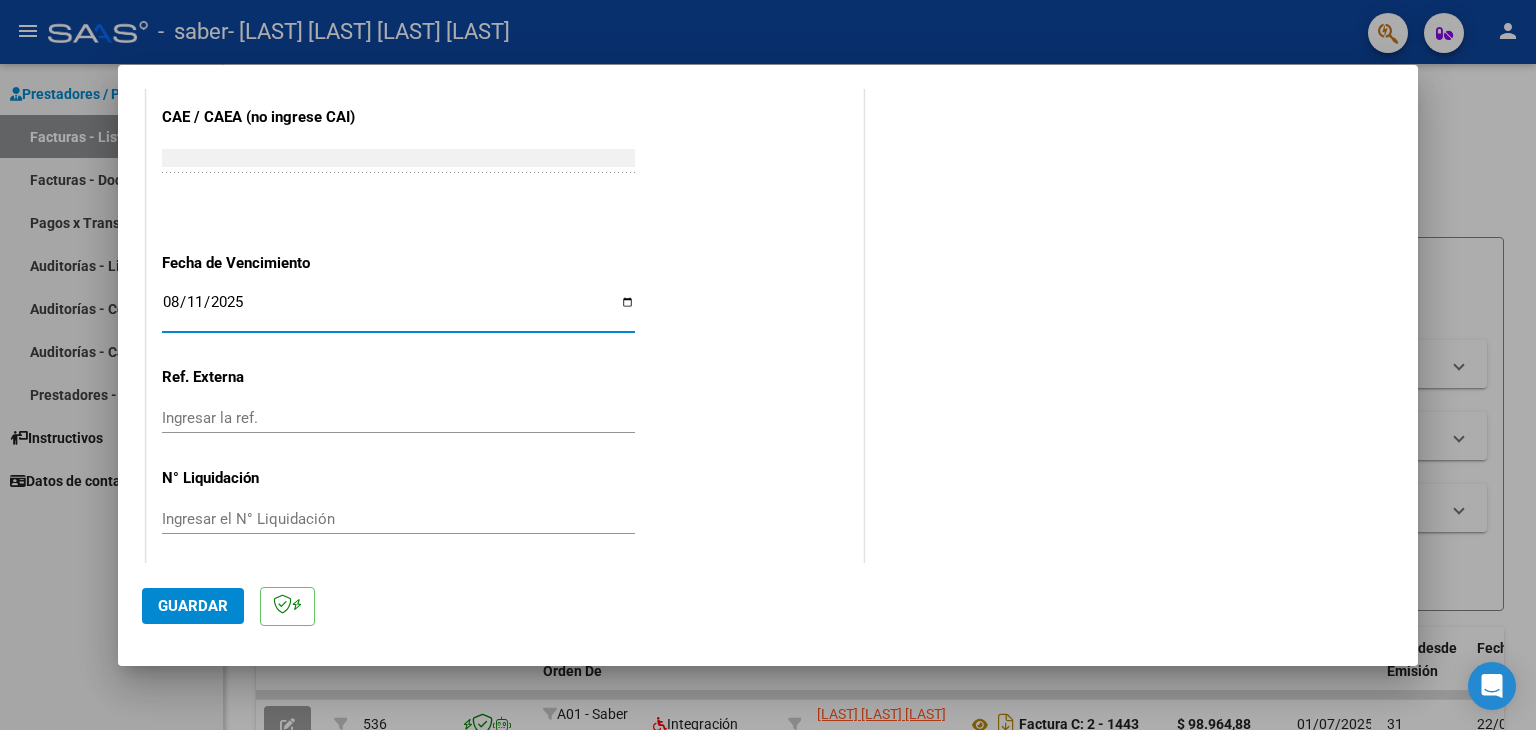 scroll, scrollTop: 1245, scrollLeft: 0, axis: vertical 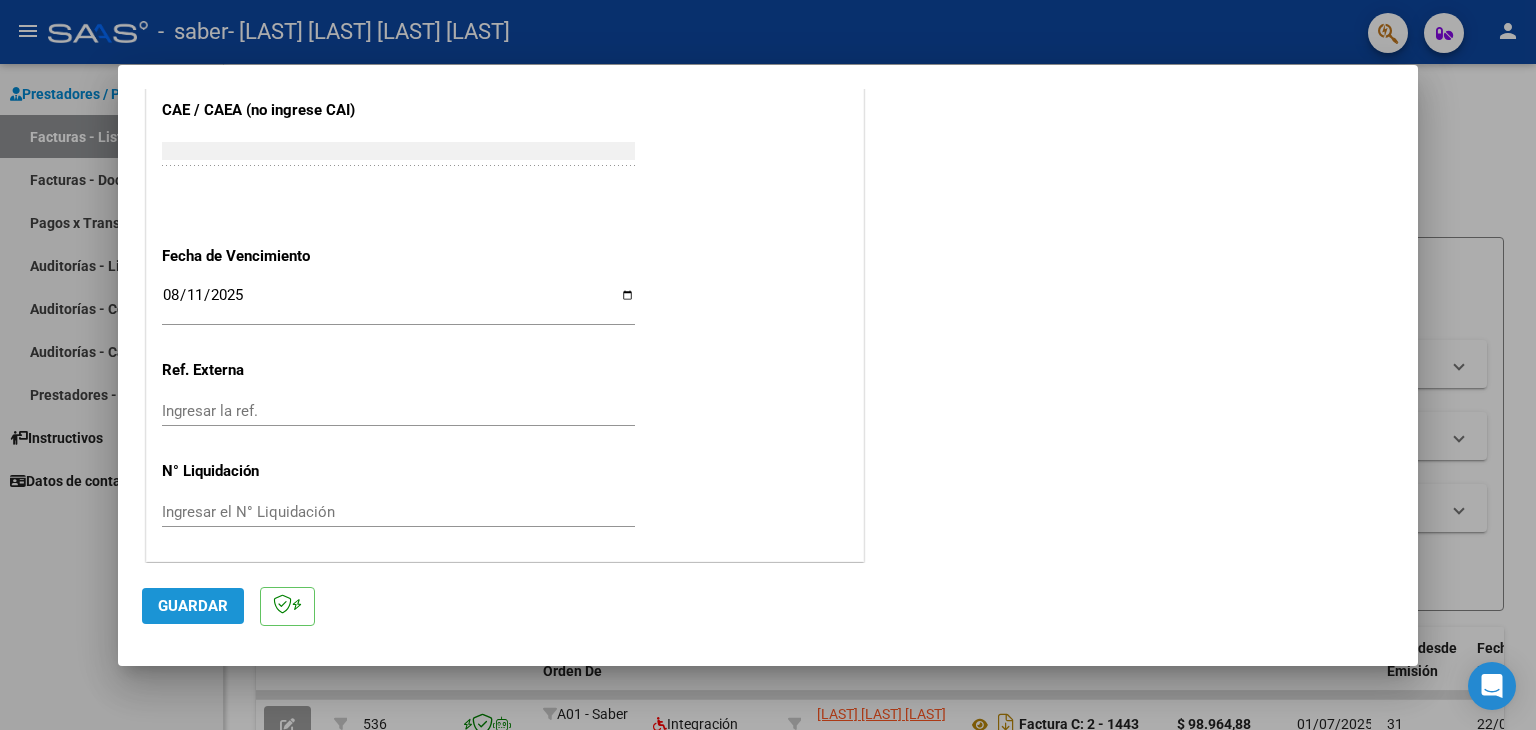 click on "Guardar" 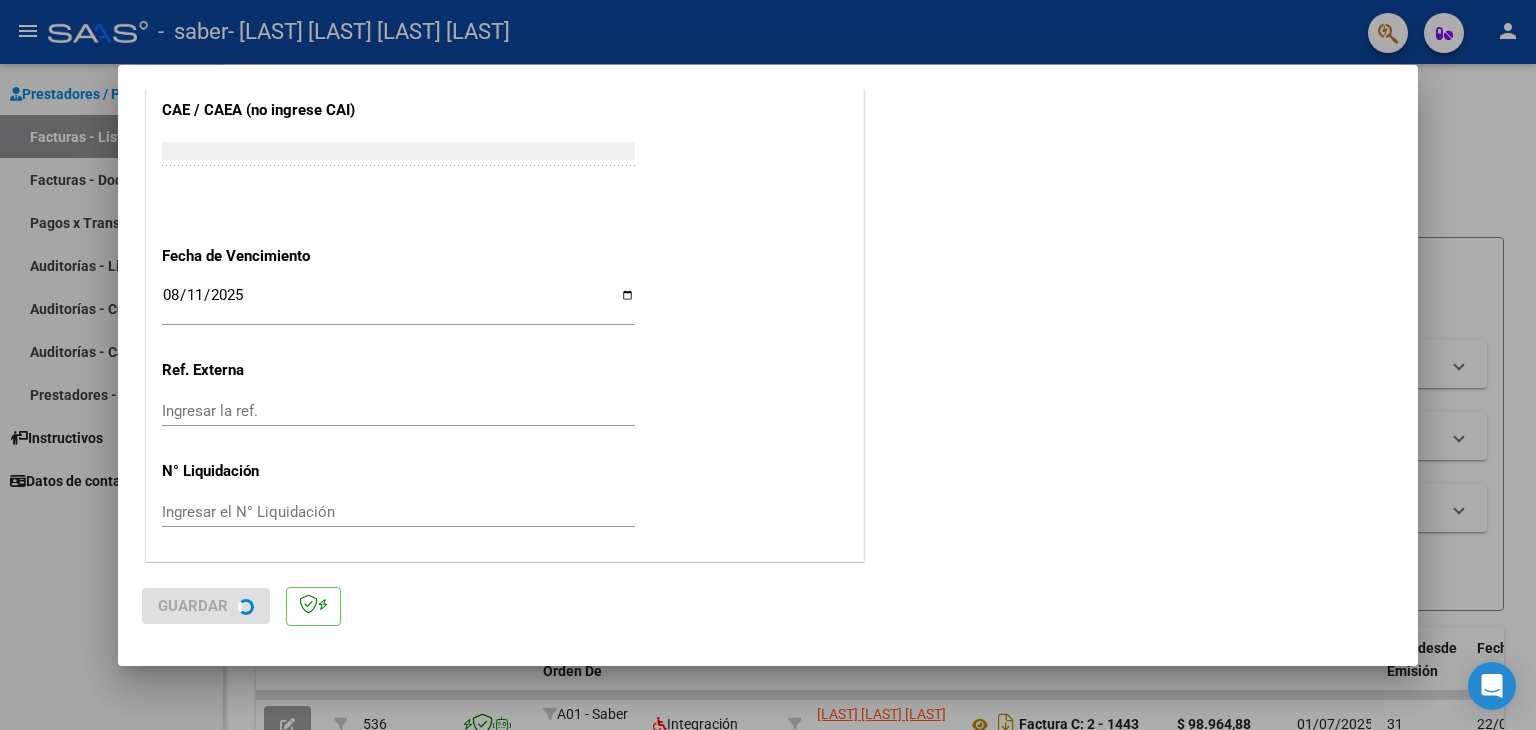 scroll, scrollTop: 0, scrollLeft: 0, axis: both 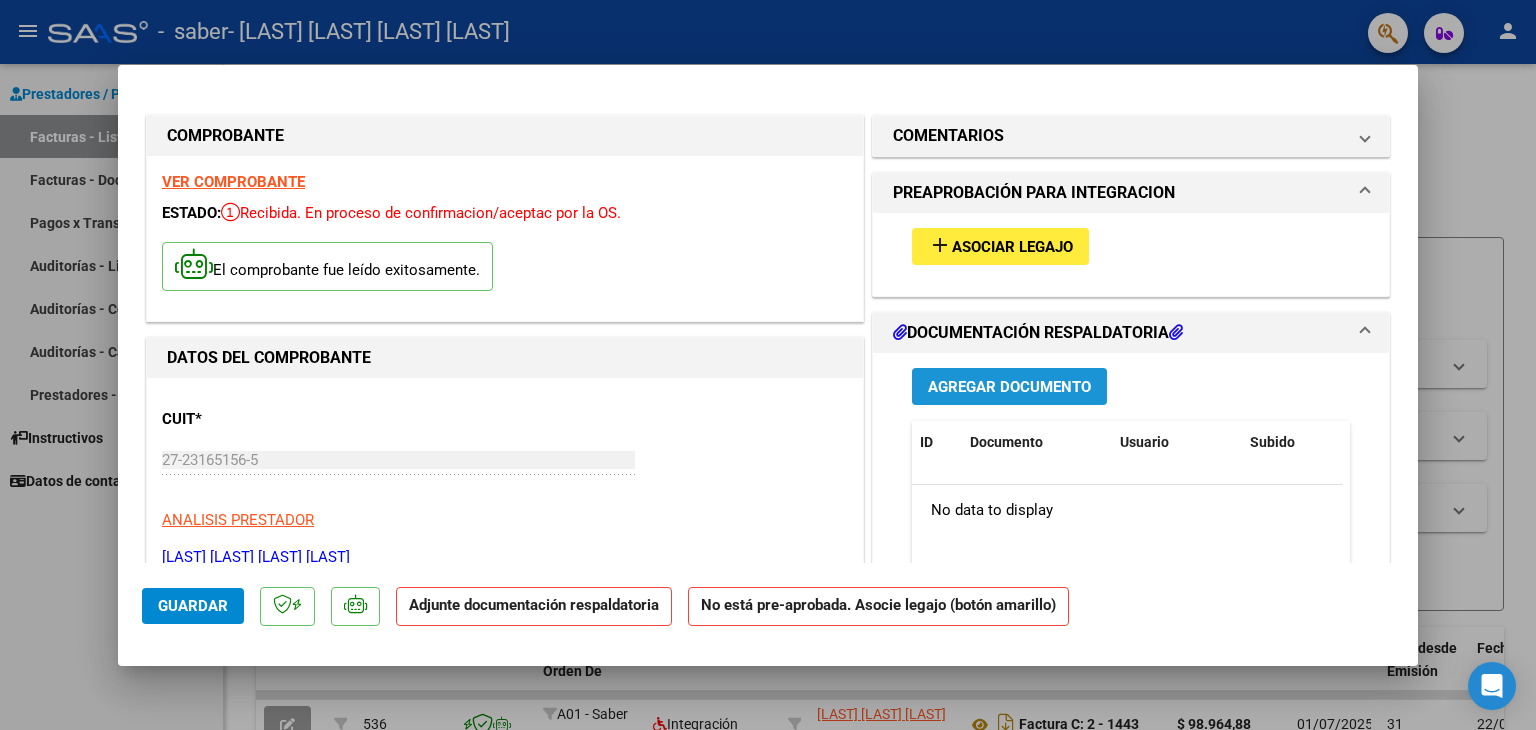 click on "Agregar Documento" at bounding box center (1009, 387) 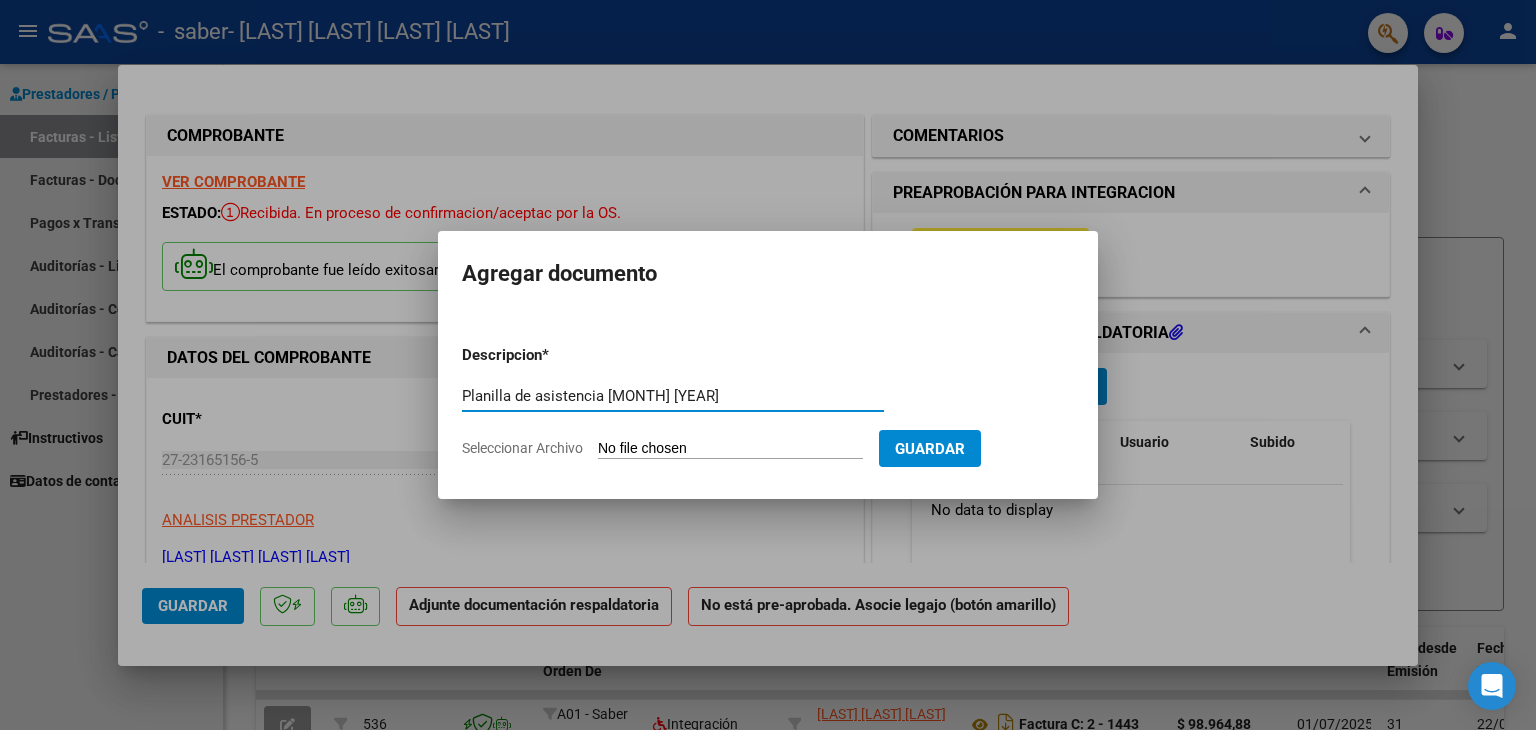 type on "Planilla de asistencia [MONTH] [YEAR]" 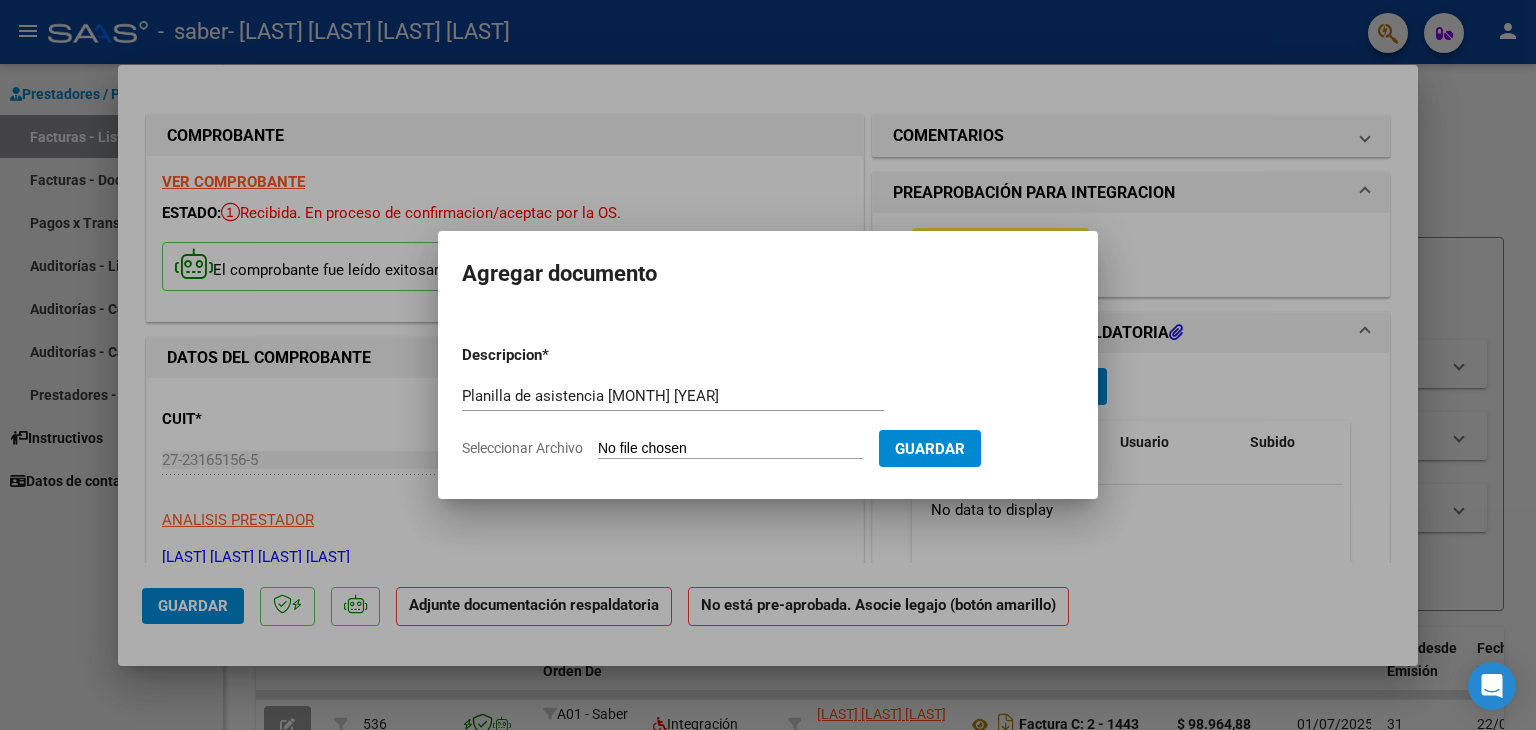 click on "Seleccionar Archivo" at bounding box center (730, 449) 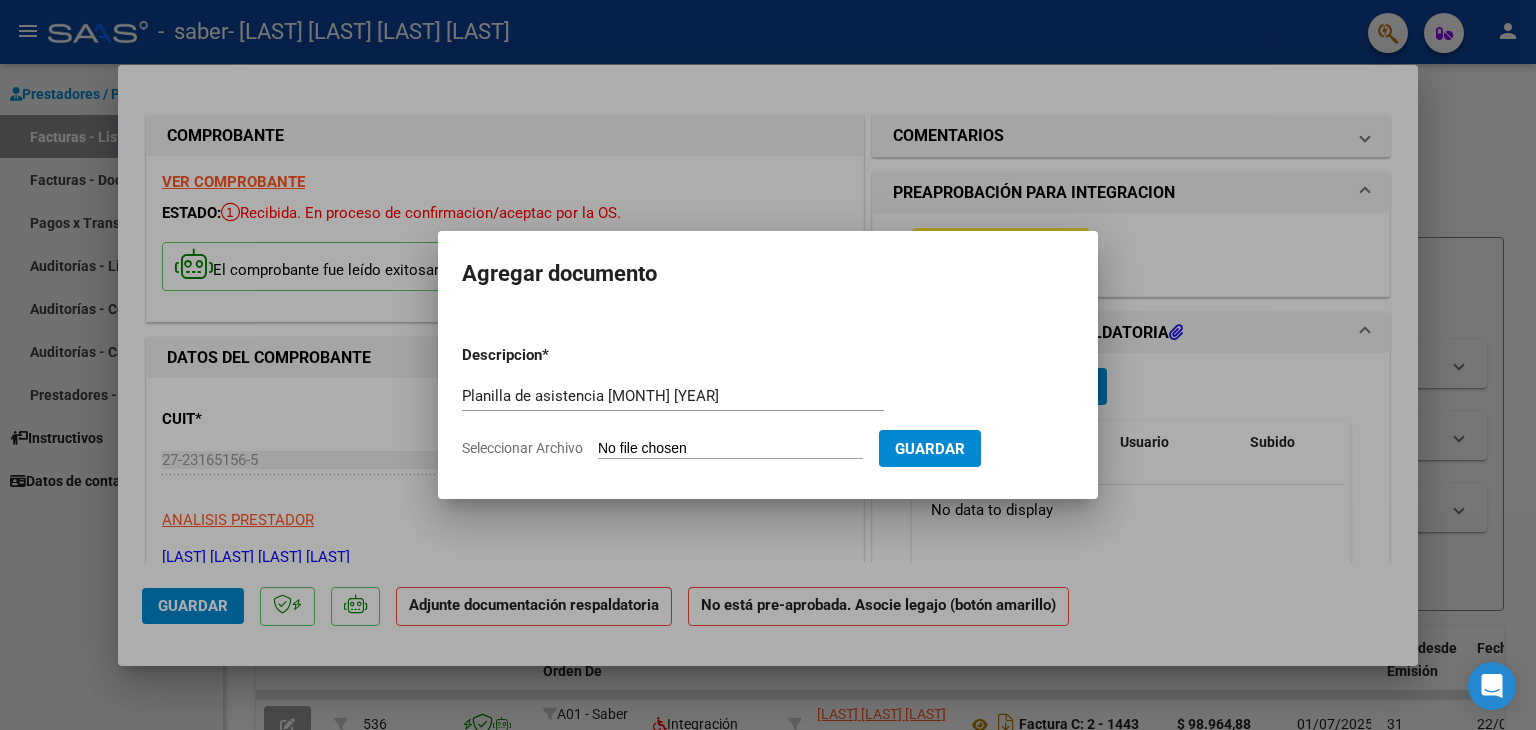 type on "C:\fakepath\[LAST] [NAME]_Planilla de Asistencia [MONTH] [YEAR].pdf" 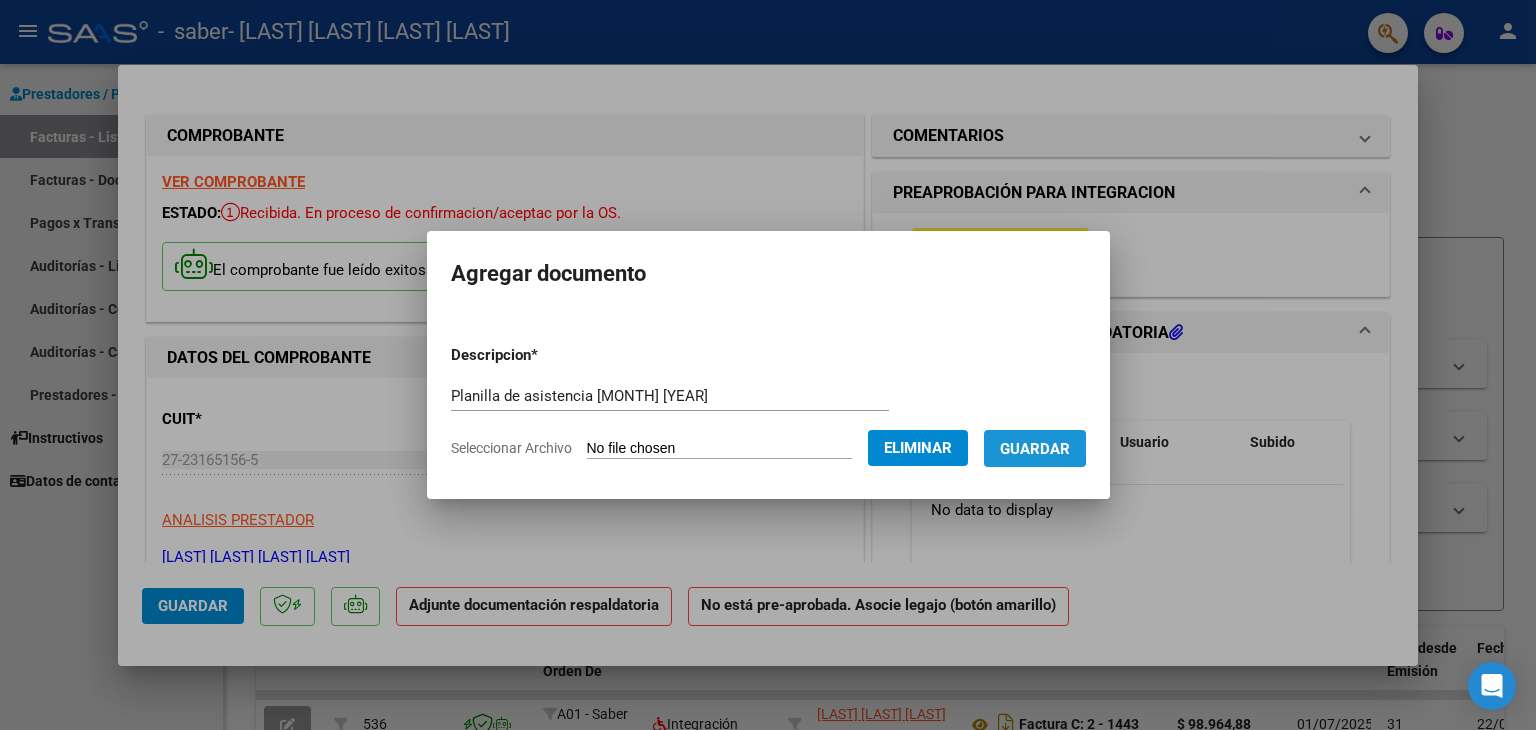 click on "Guardar" at bounding box center [1035, 449] 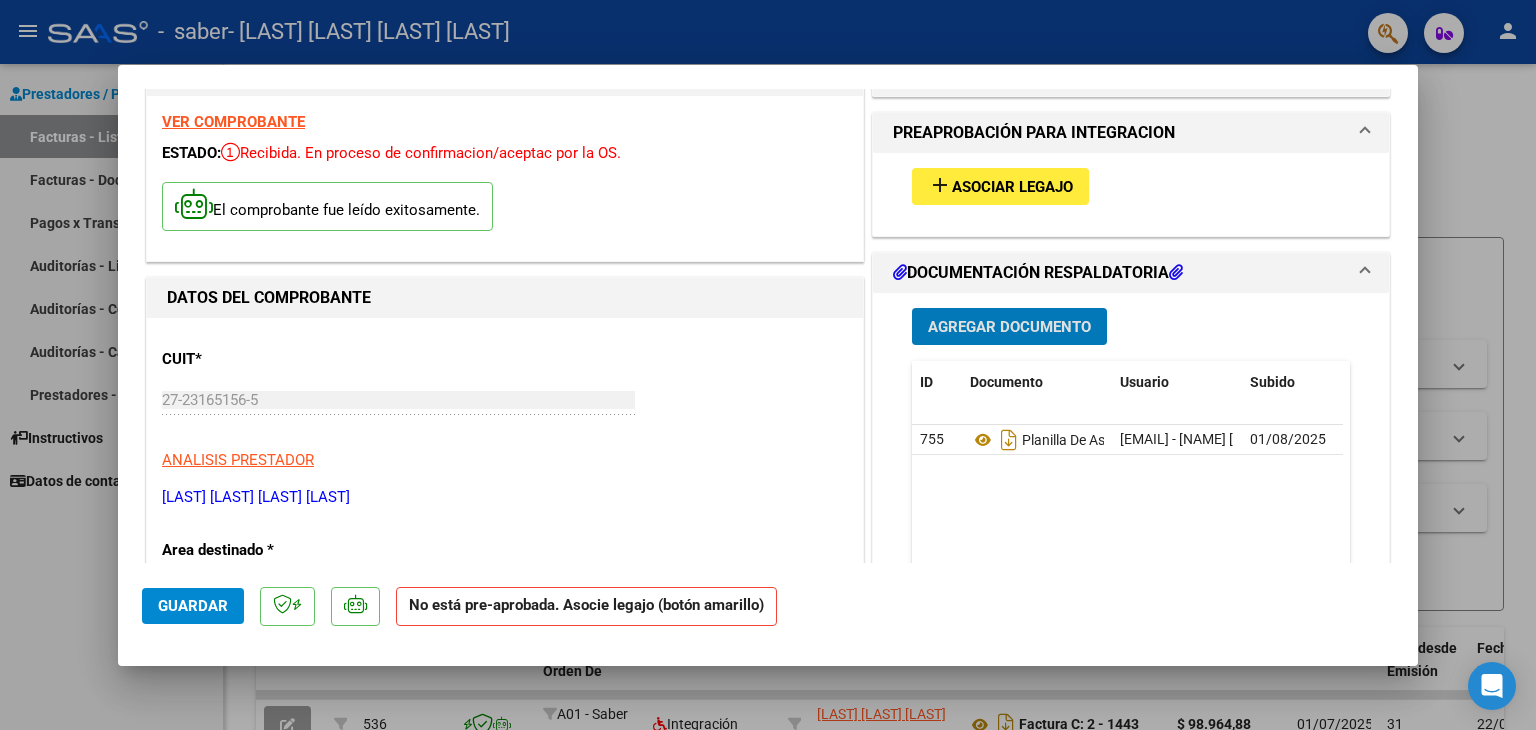 scroll, scrollTop: 0, scrollLeft: 0, axis: both 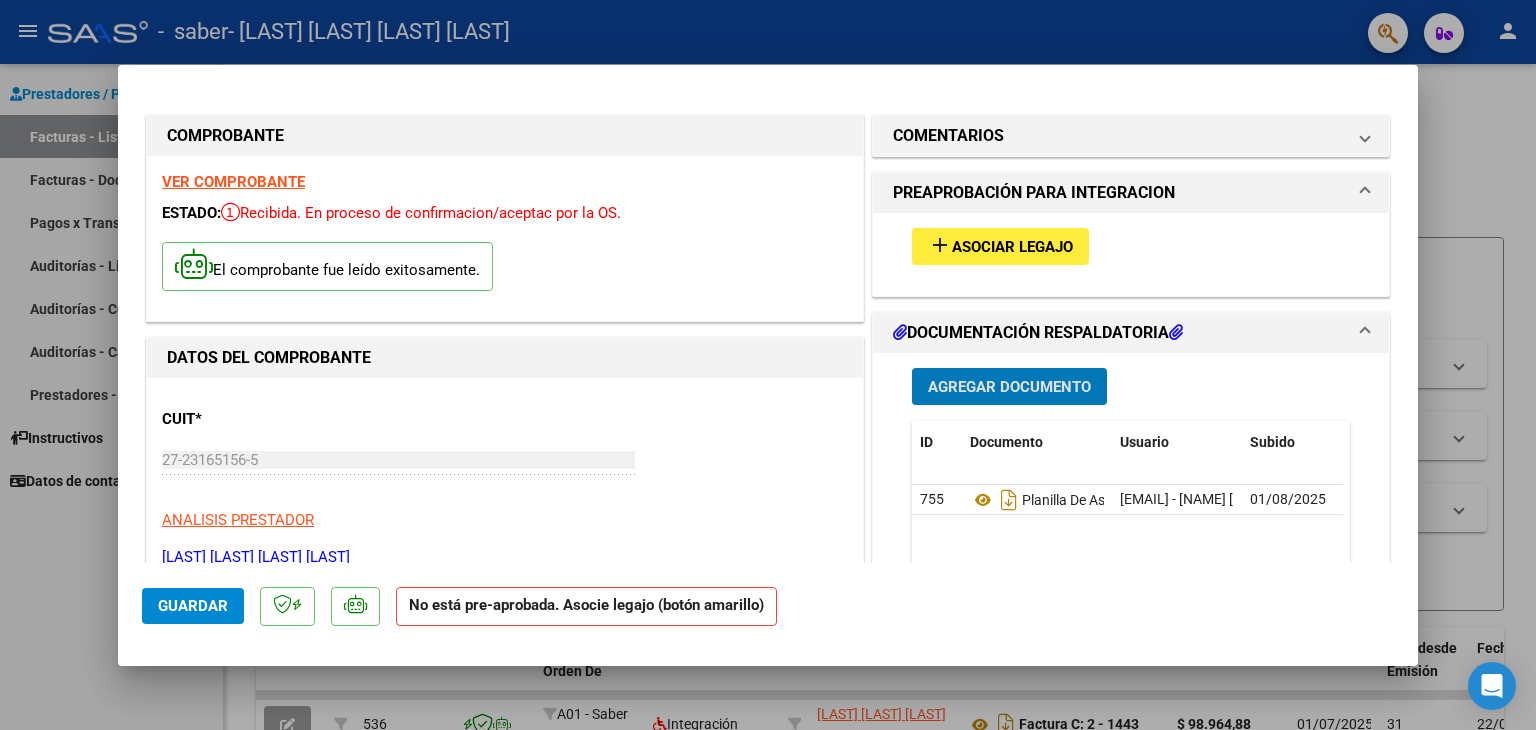 click on "Asociar Legajo" at bounding box center [1012, 247] 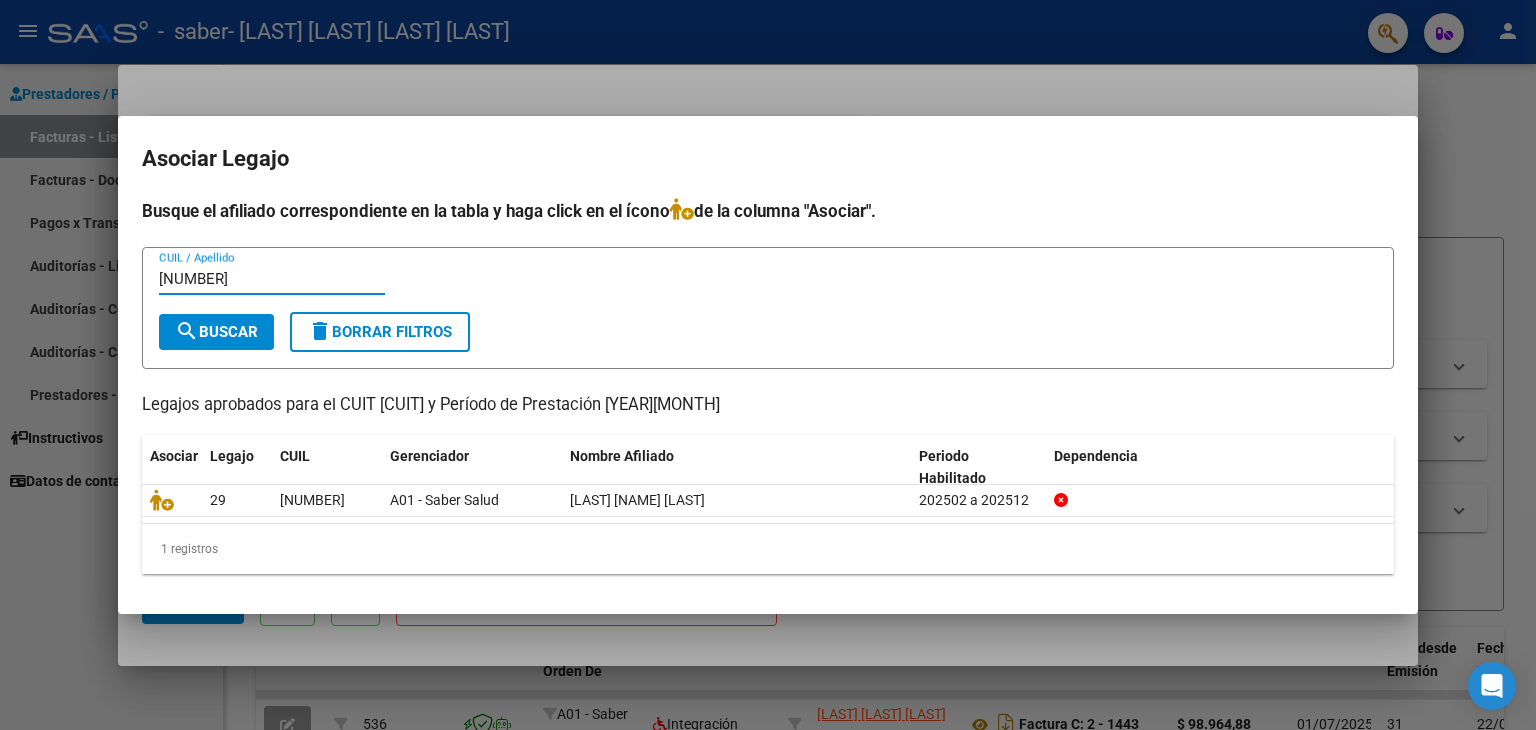 drag, startPoint x: 300, startPoint y: 281, endPoint x: 128, endPoint y: 286, distance: 172.07266 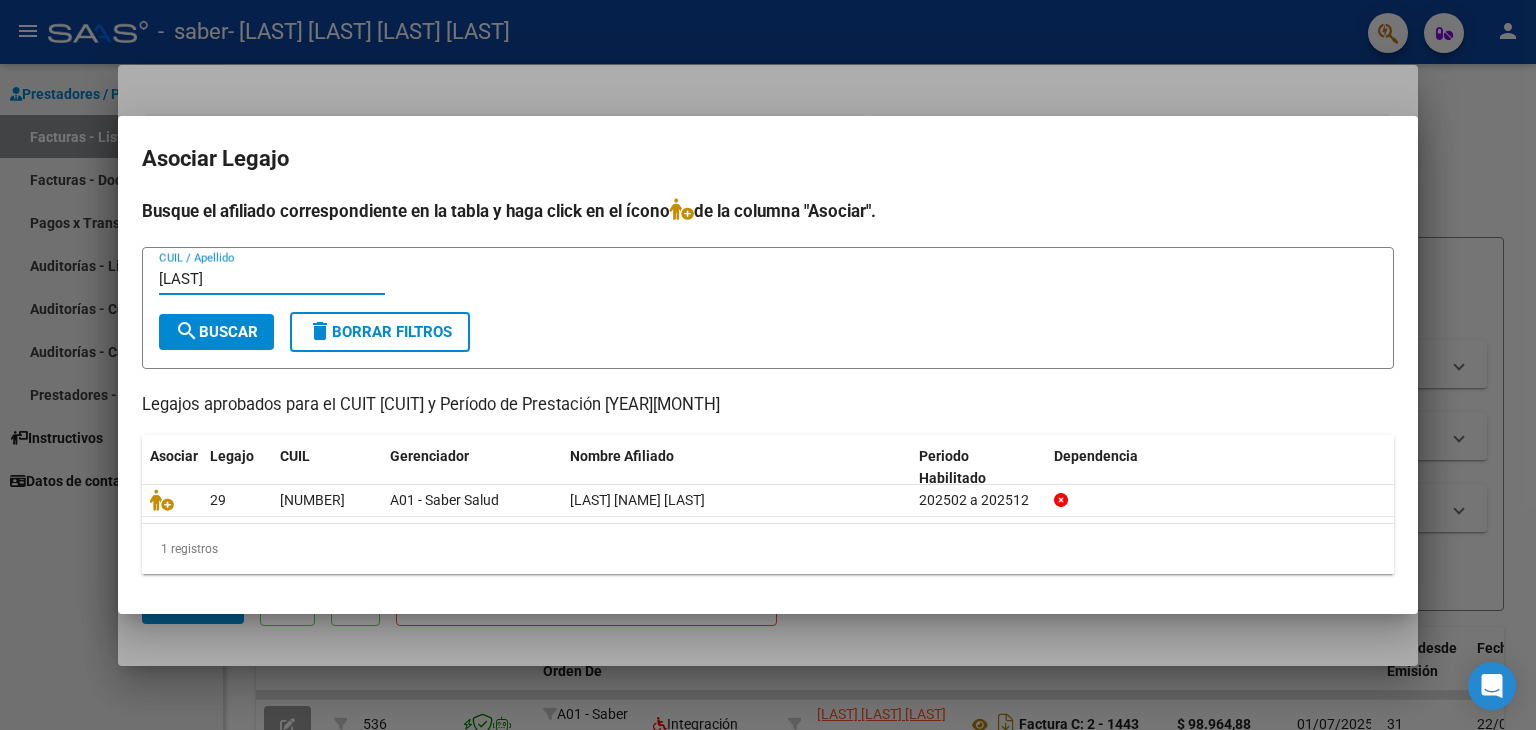 type on "[LAST]" 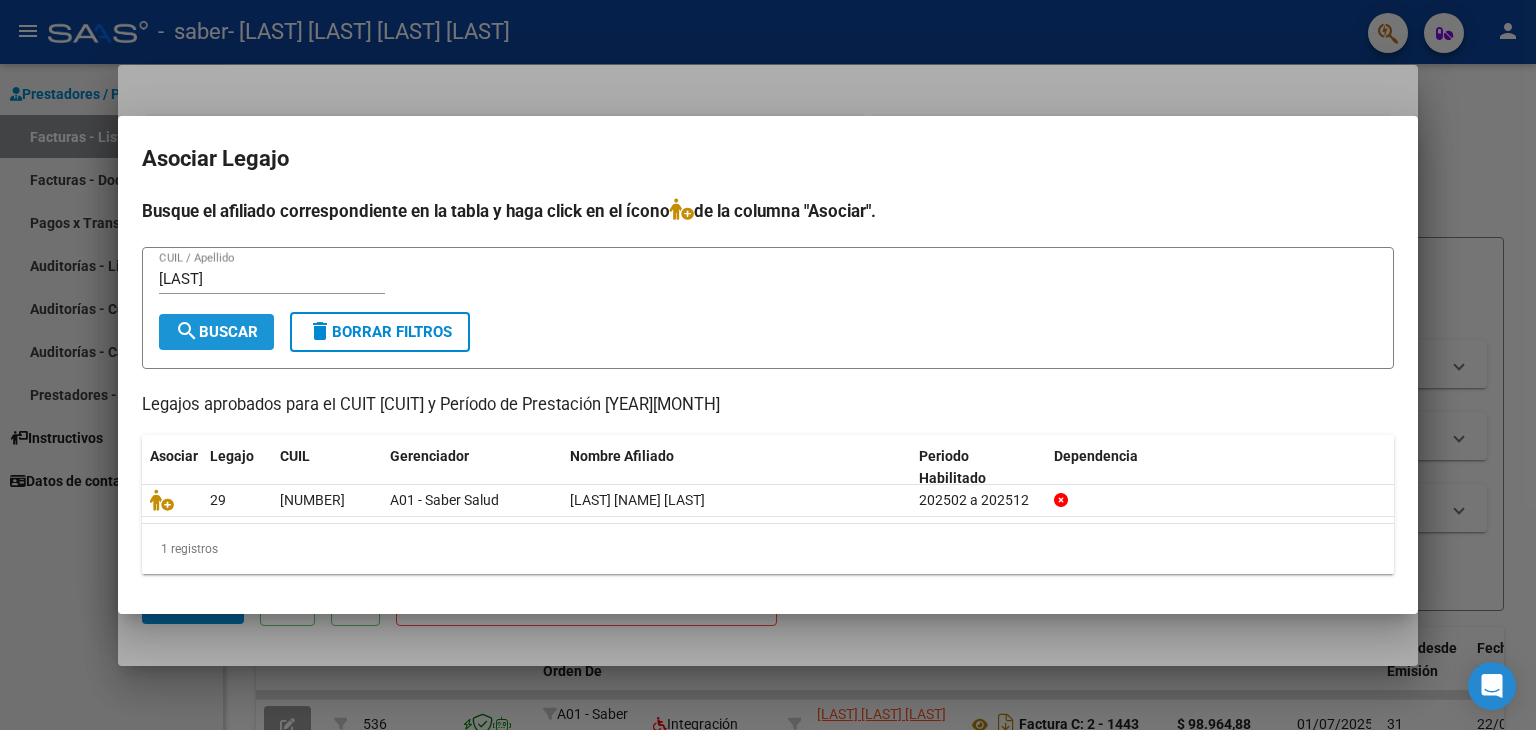 click on "search" at bounding box center (187, 331) 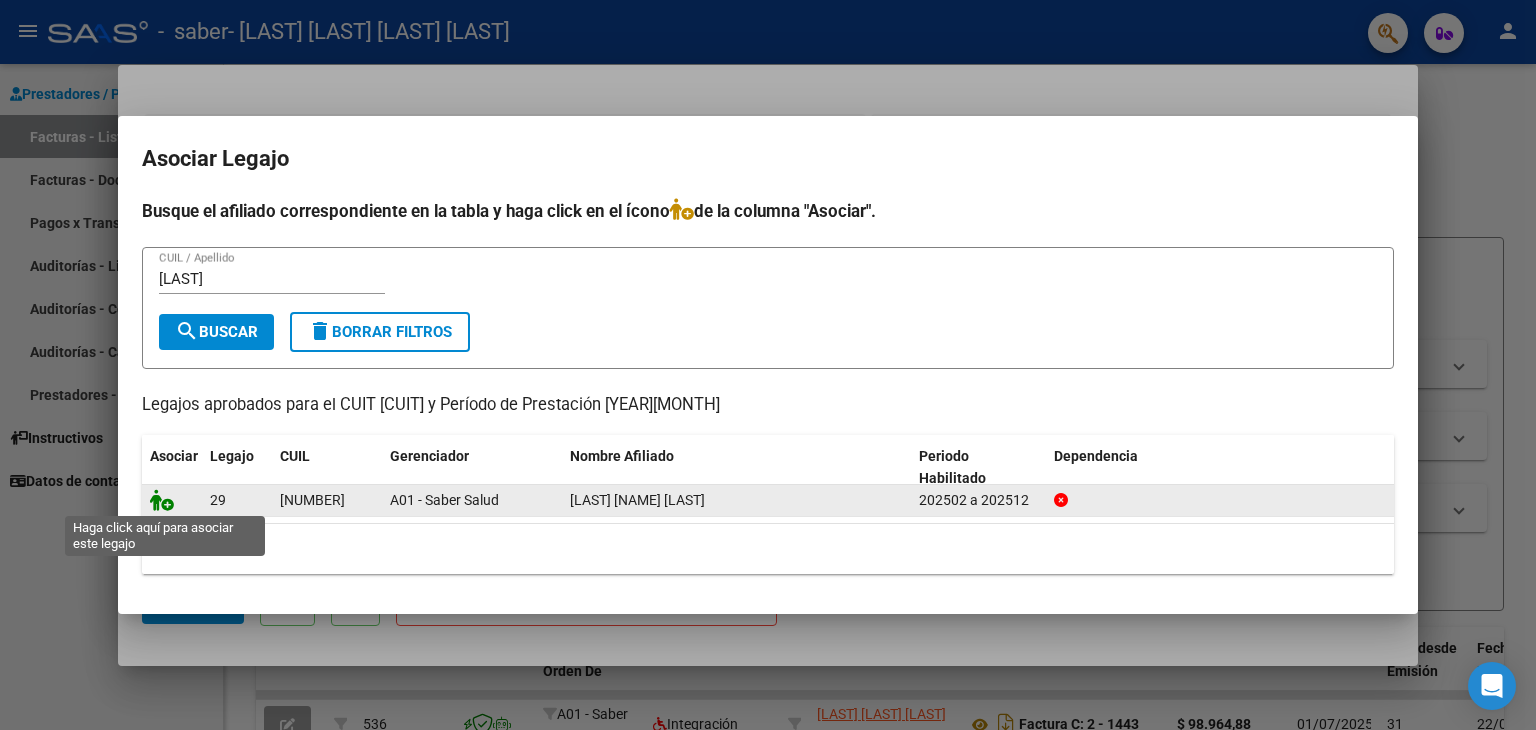 click 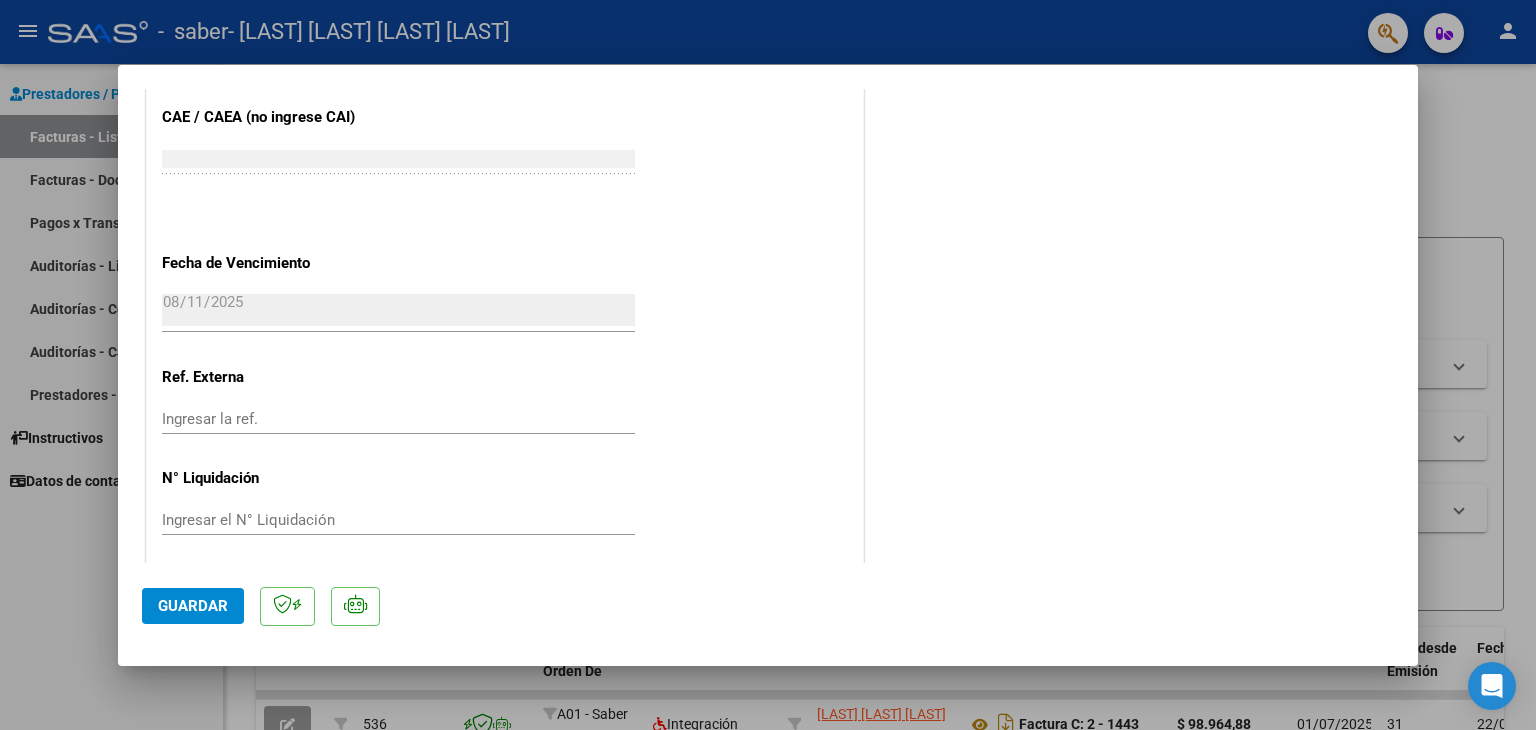 scroll, scrollTop: 1313, scrollLeft: 0, axis: vertical 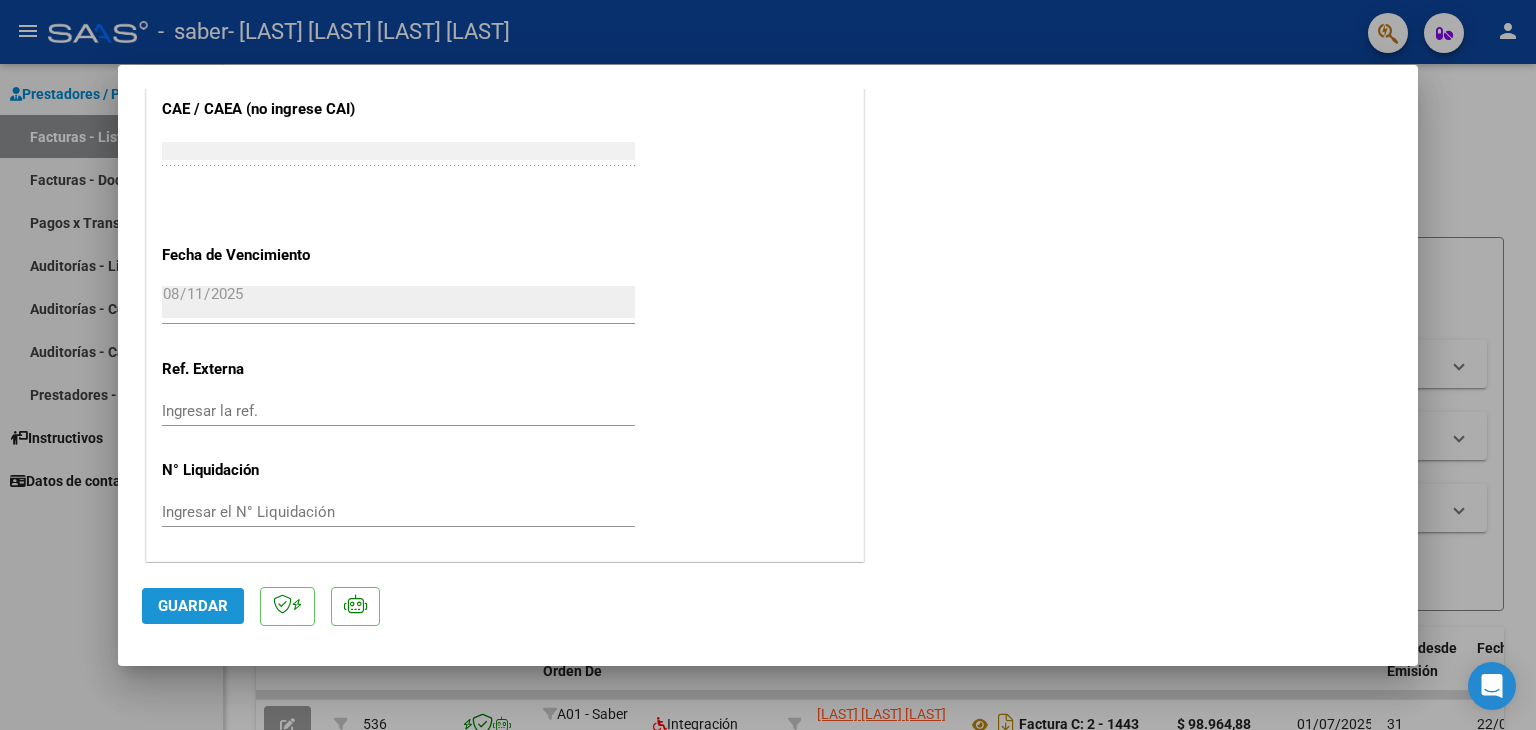 click on "Guardar" 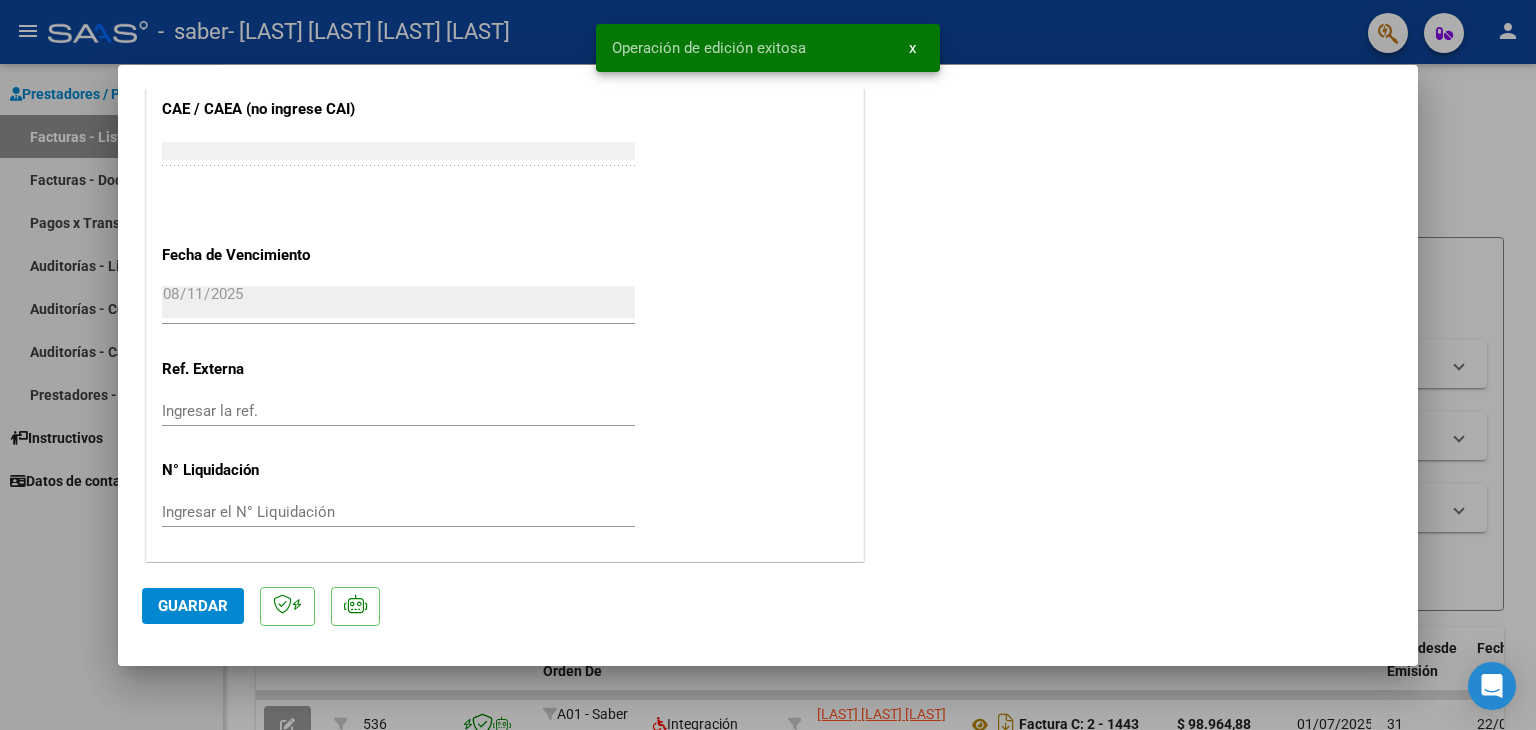 click at bounding box center [768, 365] 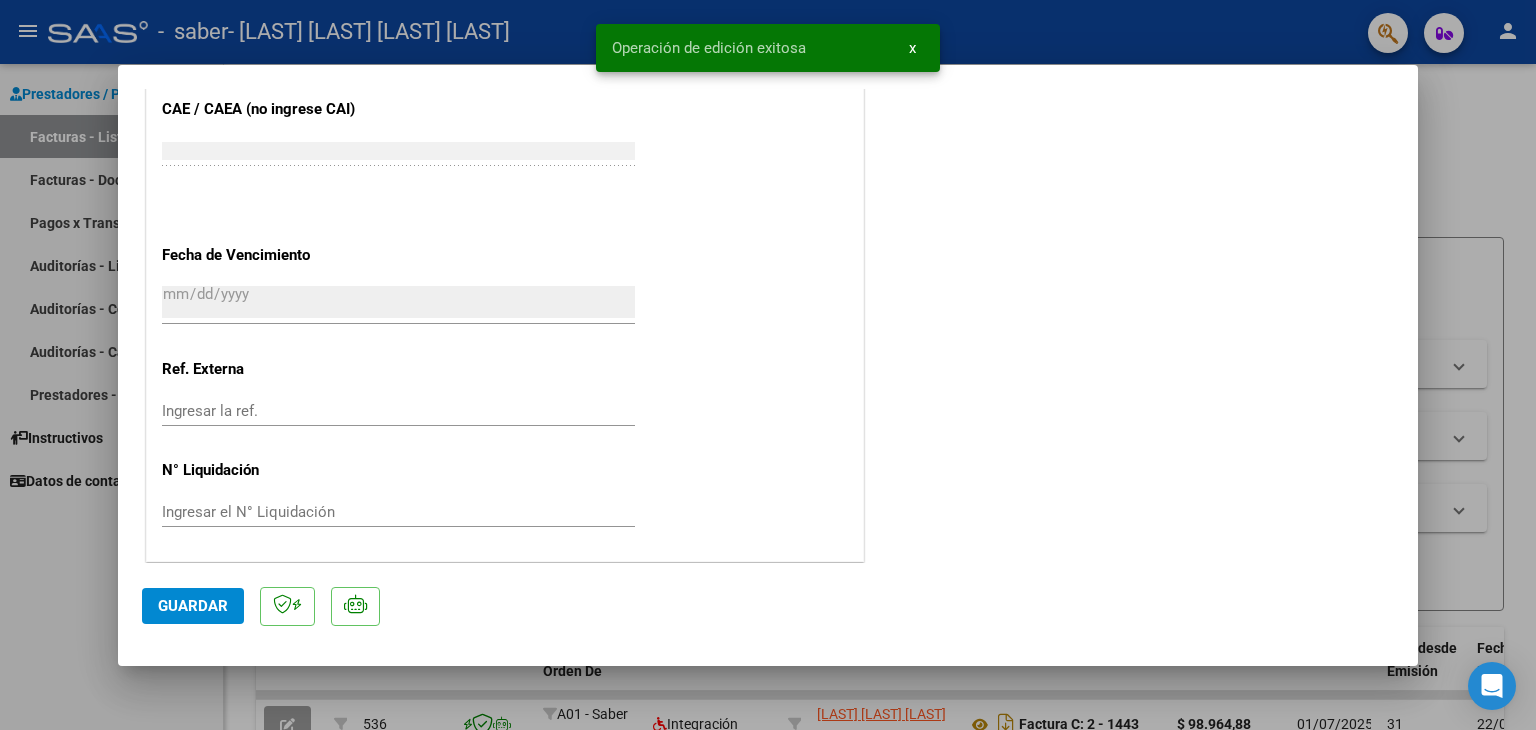 scroll, scrollTop: 1464, scrollLeft: 0, axis: vertical 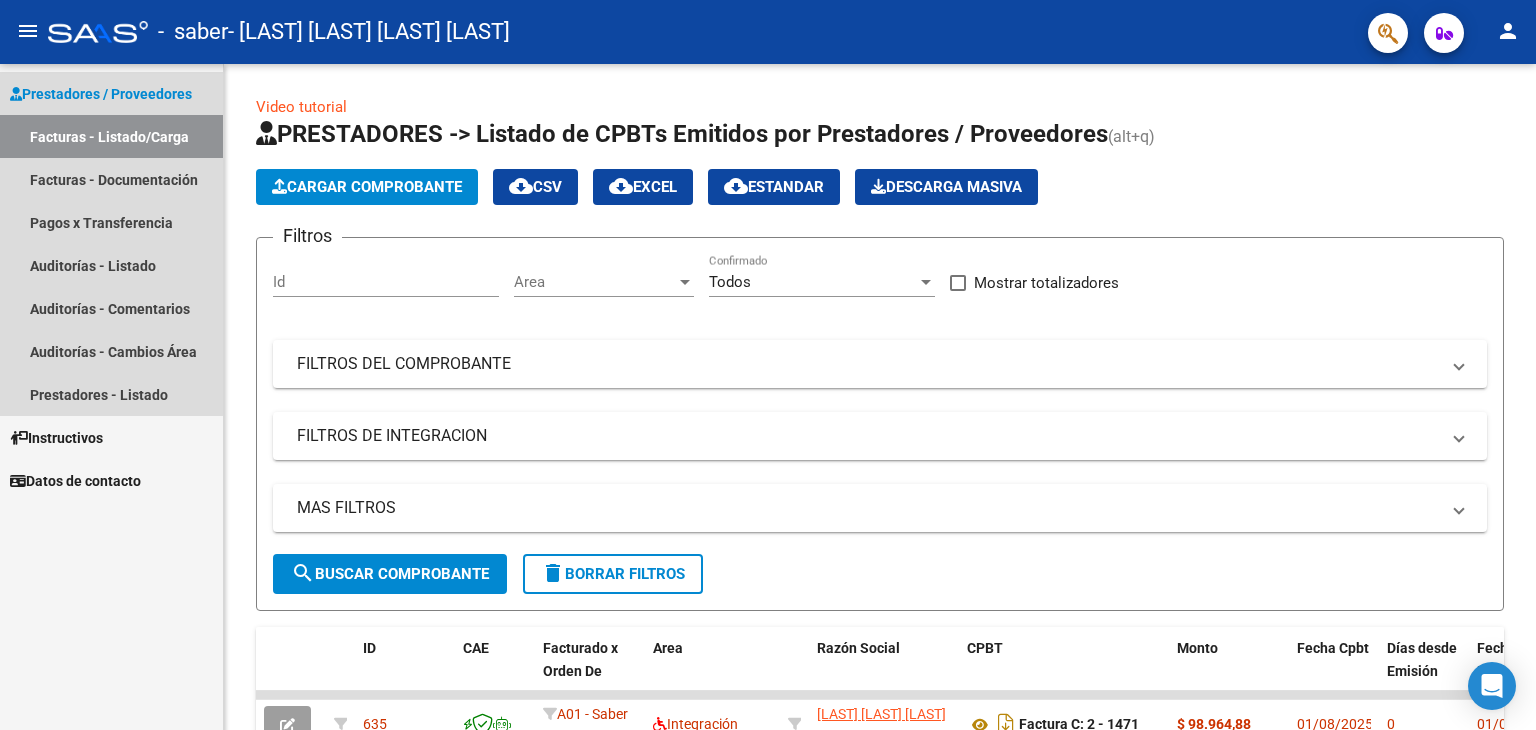 click on "Prestadores / Proveedores" at bounding box center [101, 94] 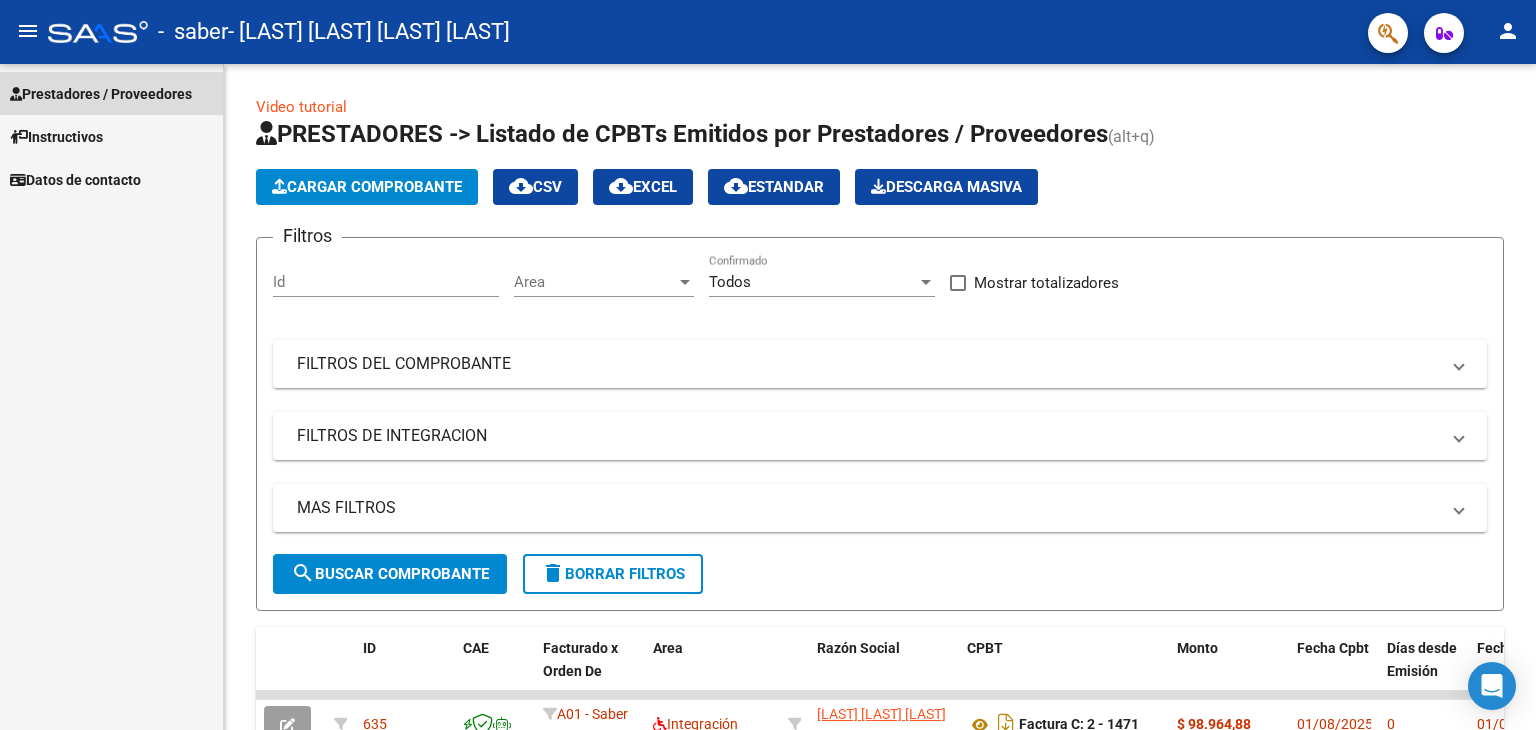 click on "Prestadores / Proveedores" at bounding box center (101, 94) 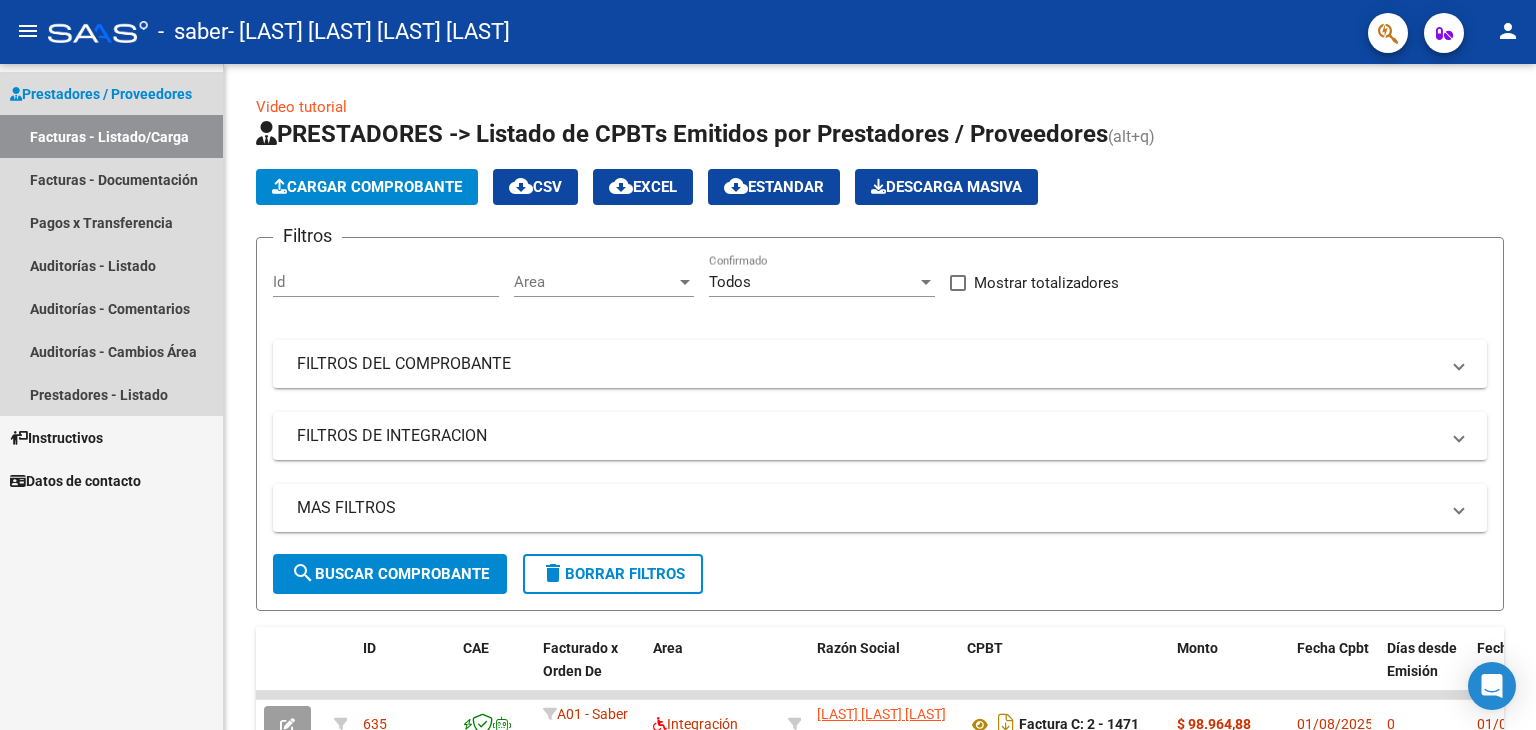 click on "Prestadores / Proveedores" at bounding box center [101, 94] 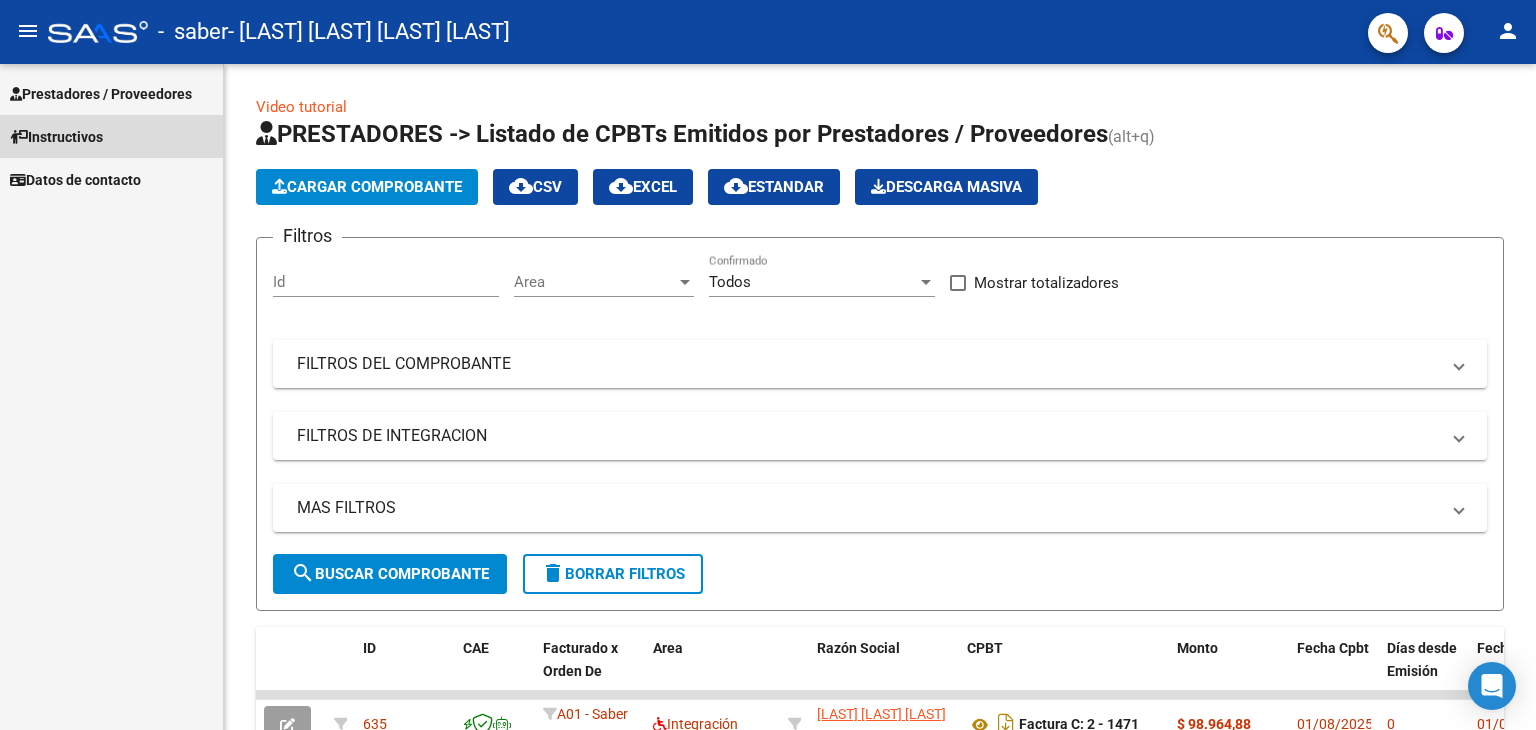click on "Instructivos" at bounding box center (56, 137) 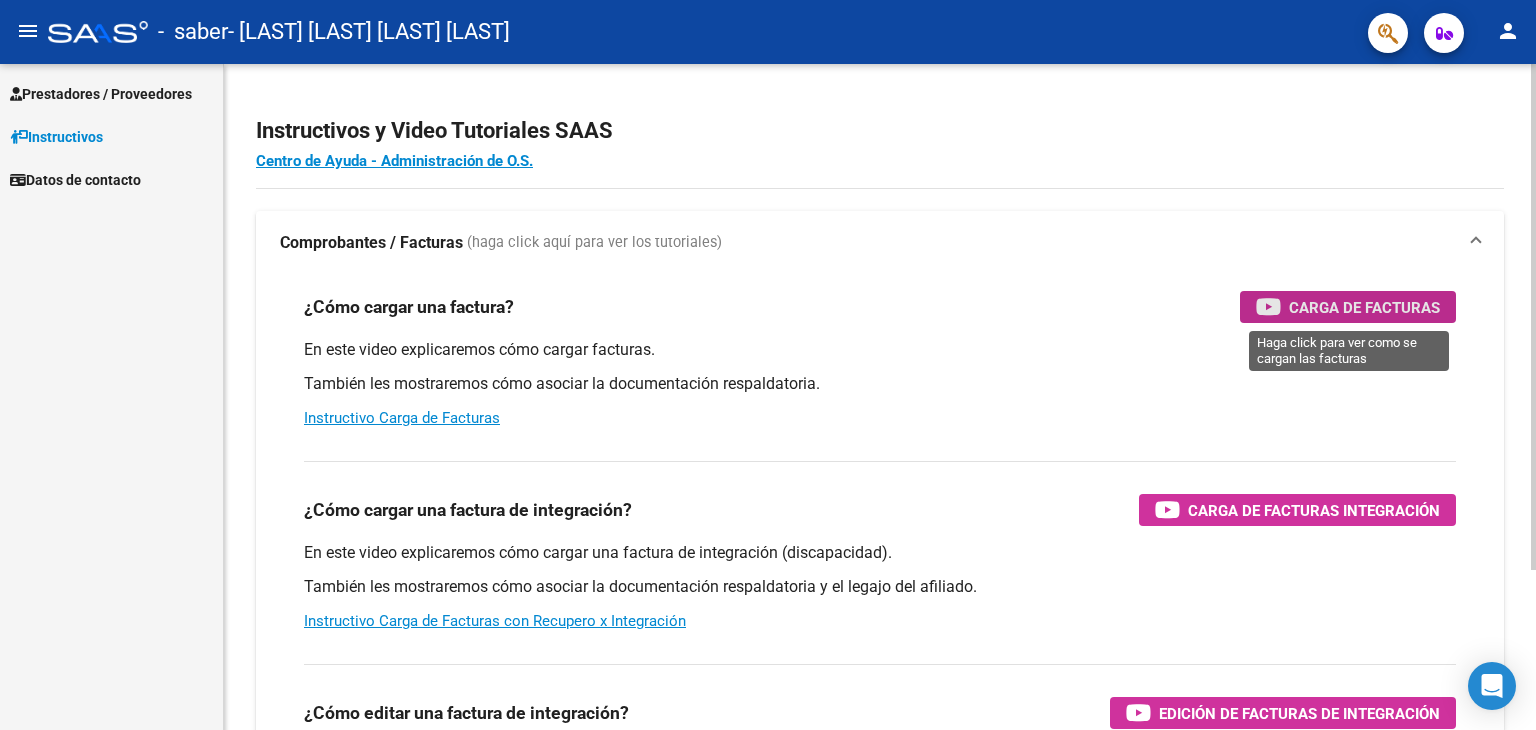 click on "Carga de Facturas" at bounding box center (1364, 307) 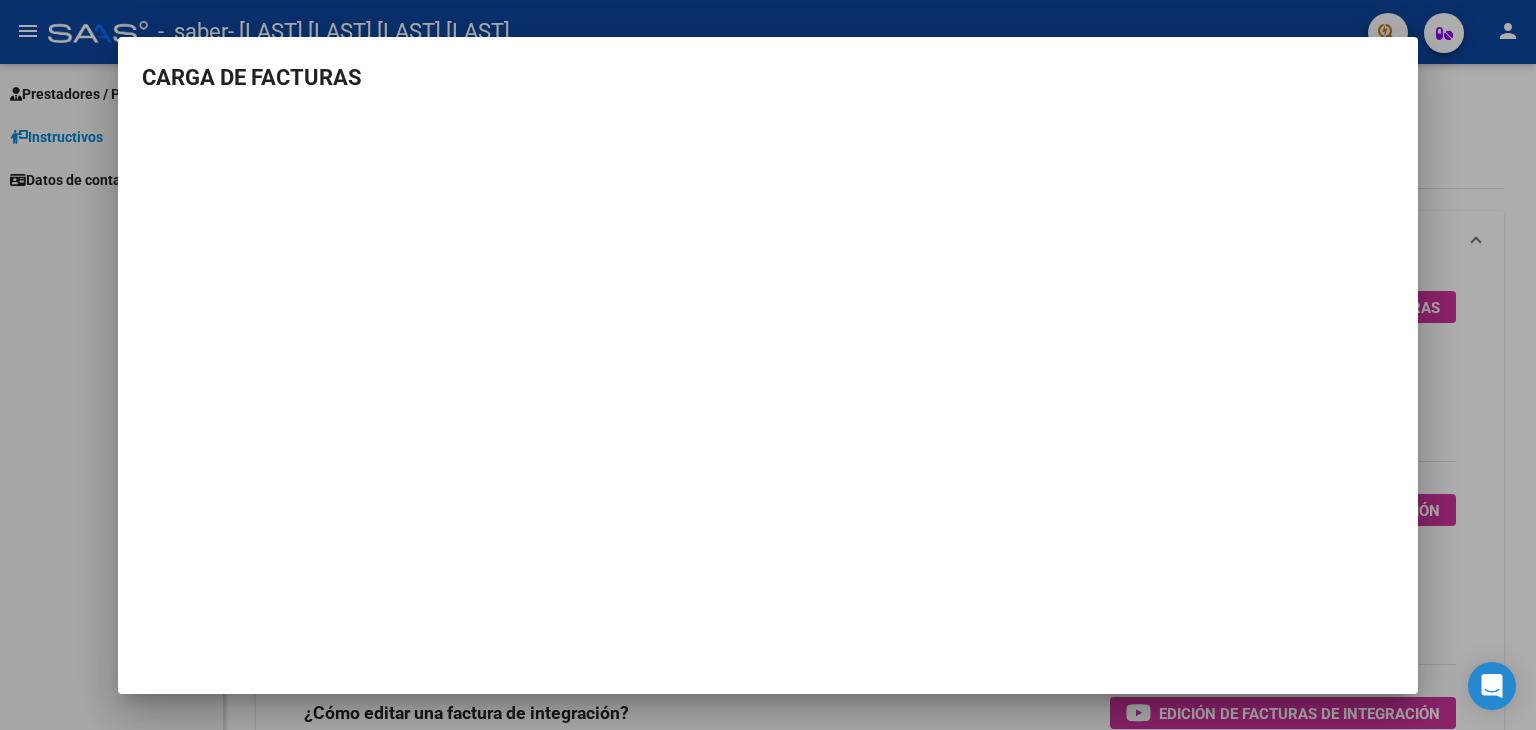 click at bounding box center [768, 365] 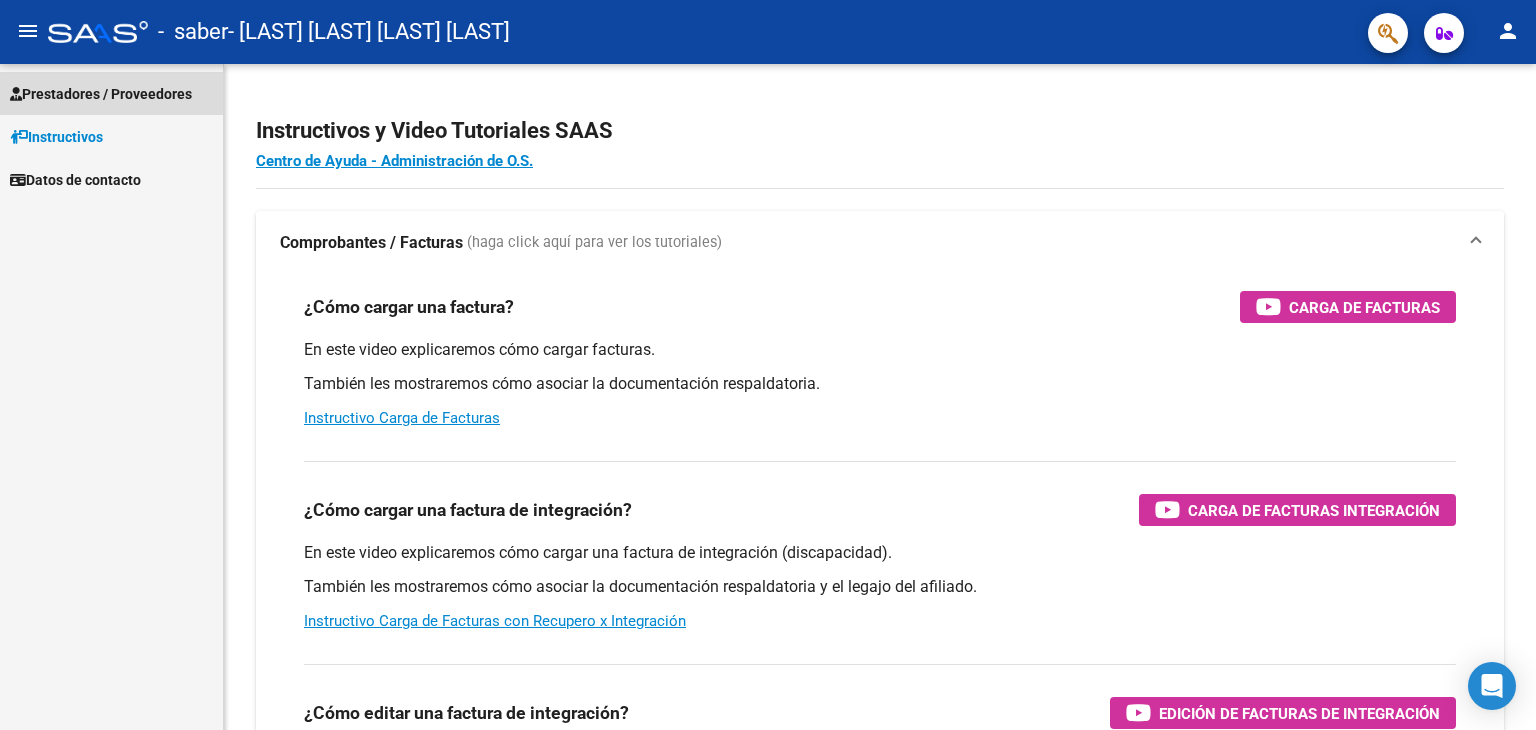 click on "Prestadores / Proveedores" at bounding box center (101, 94) 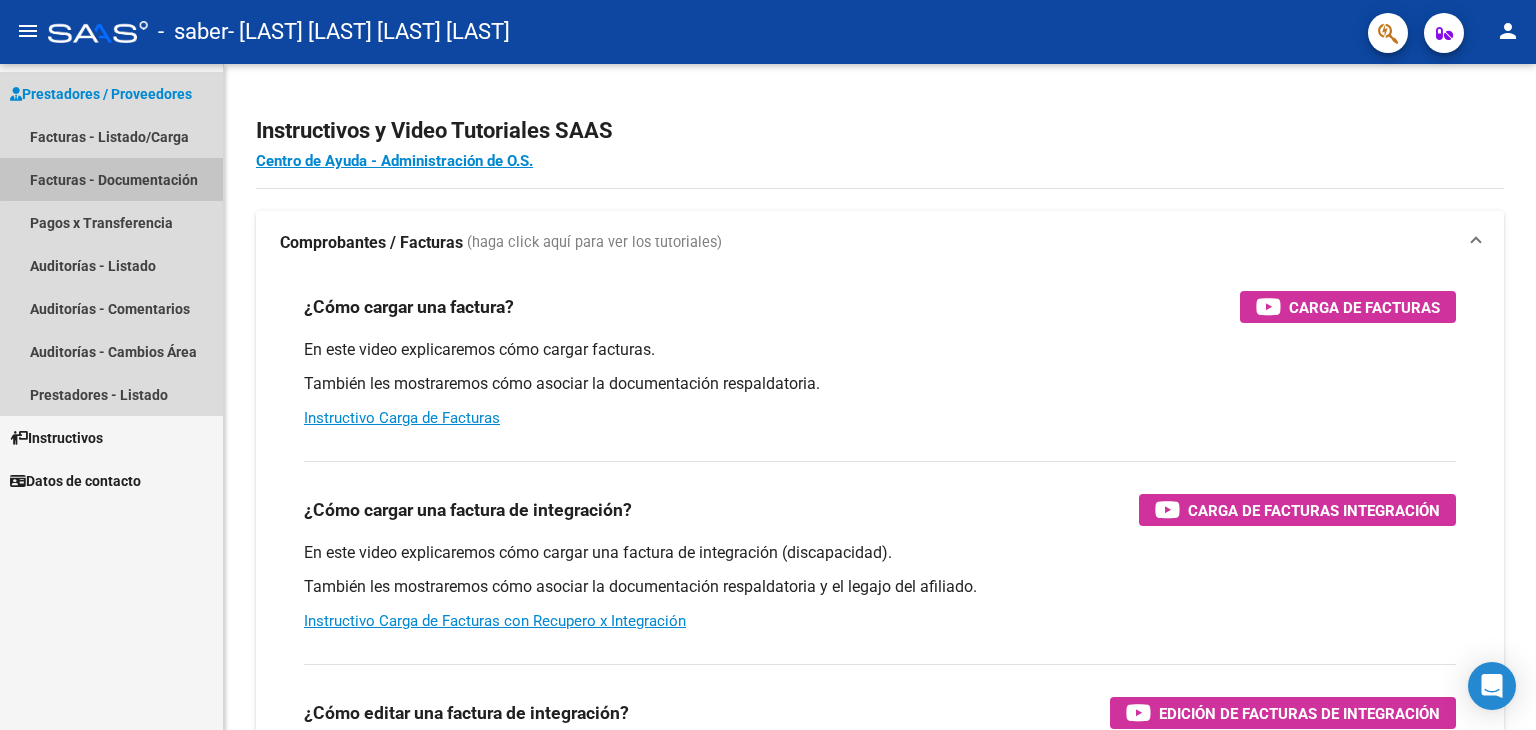 click on "Facturas - Documentación" at bounding box center [111, 179] 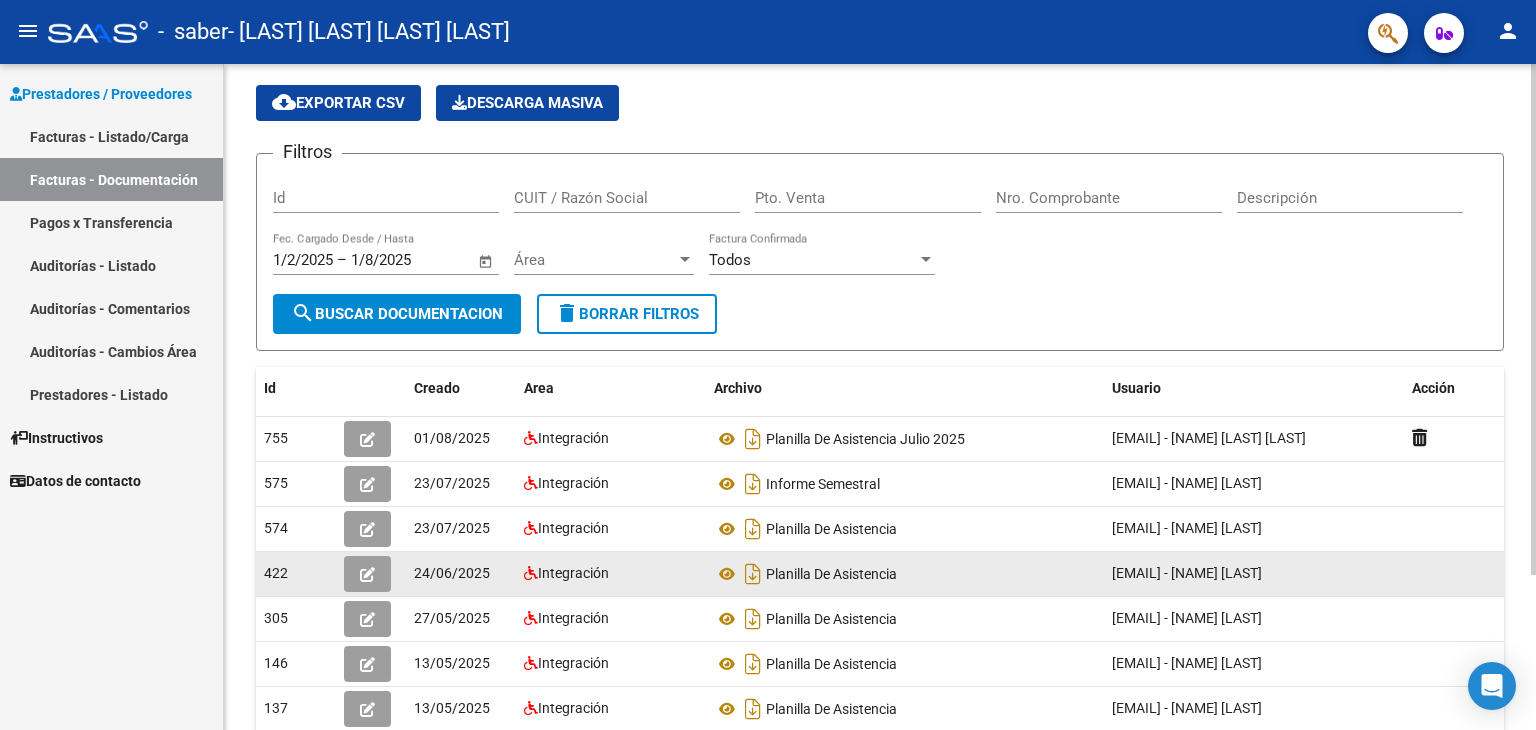 scroll, scrollTop: 0, scrollLeft: 0, axis: both 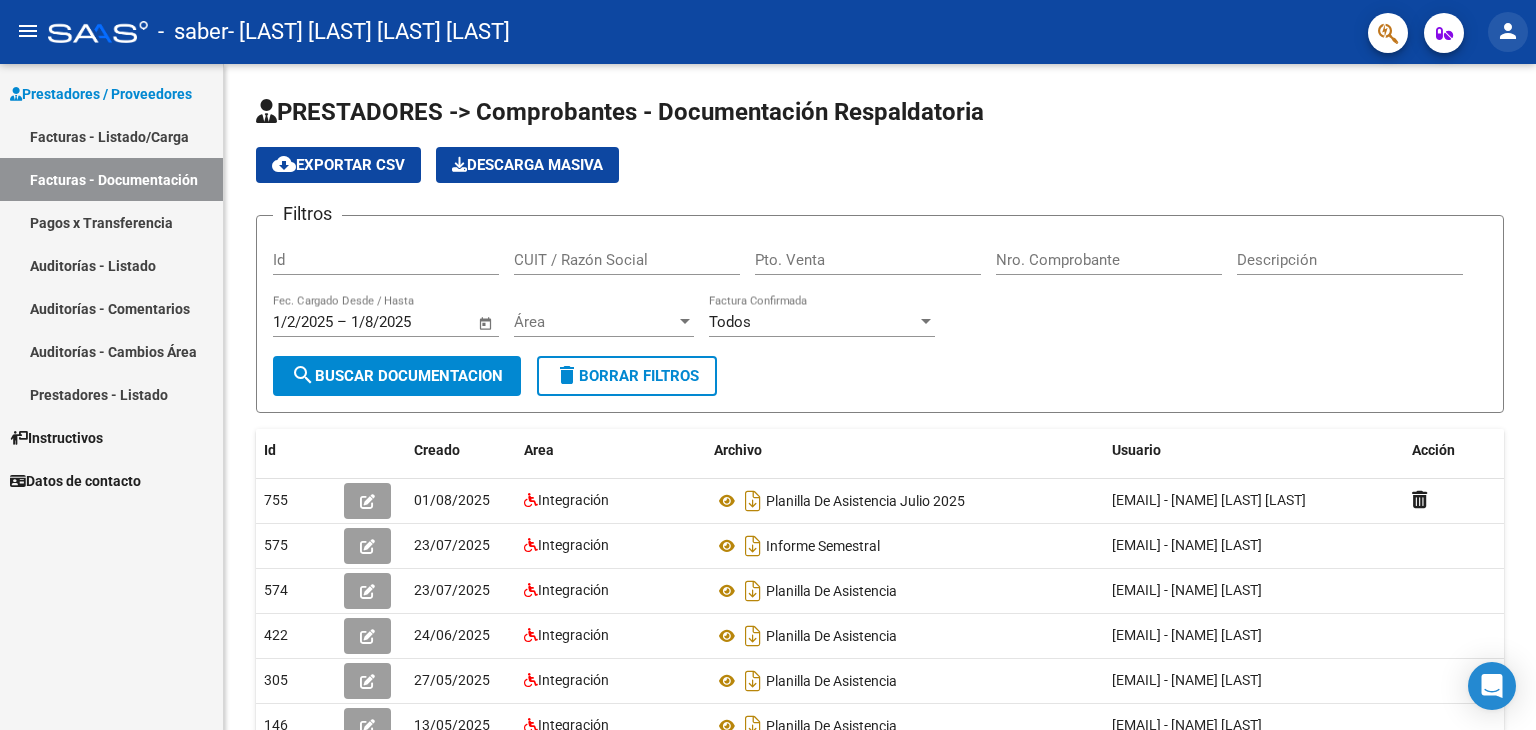click on "person" 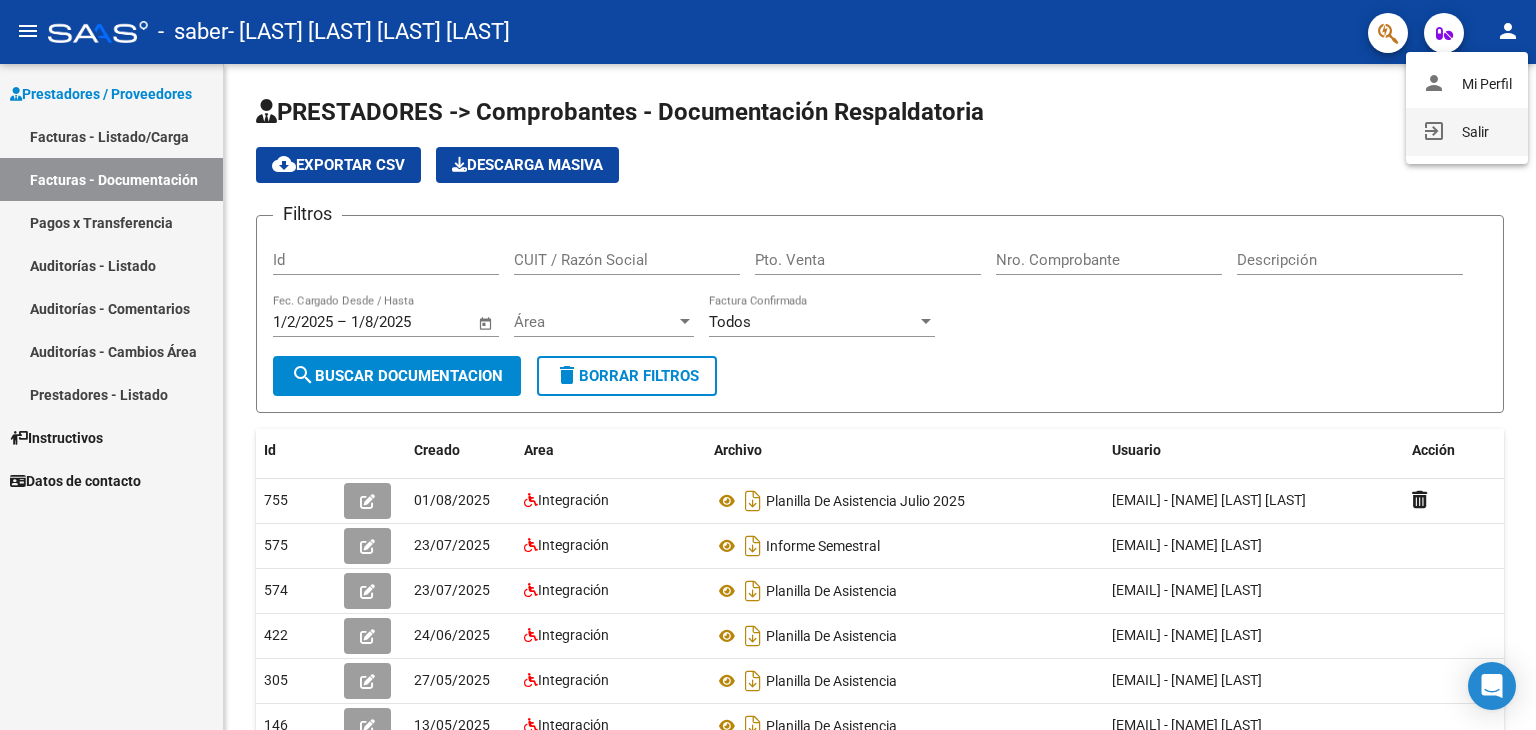 click on "exit_to_app  Salir" at bounding box center [1467, 132] 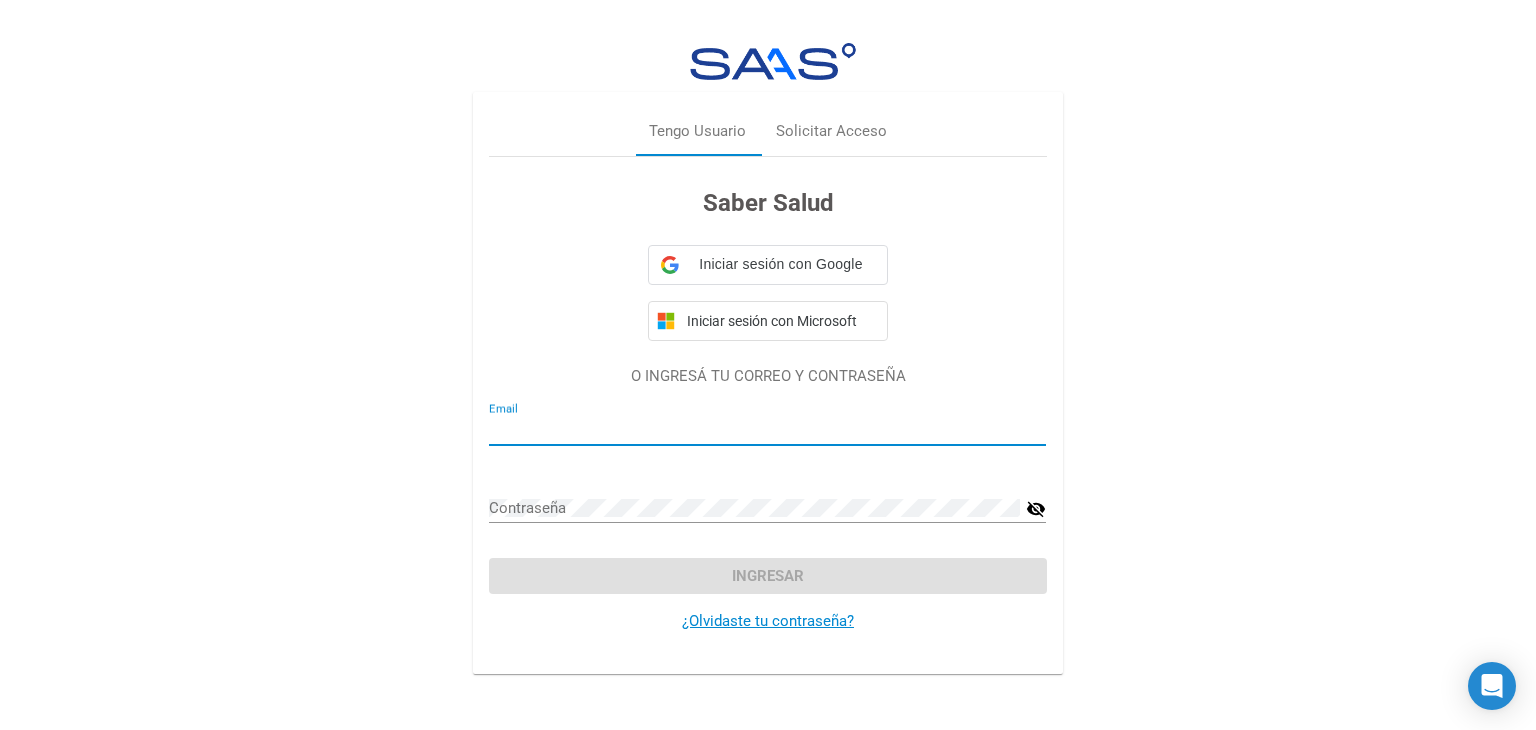 type on "[EMAIL]" 